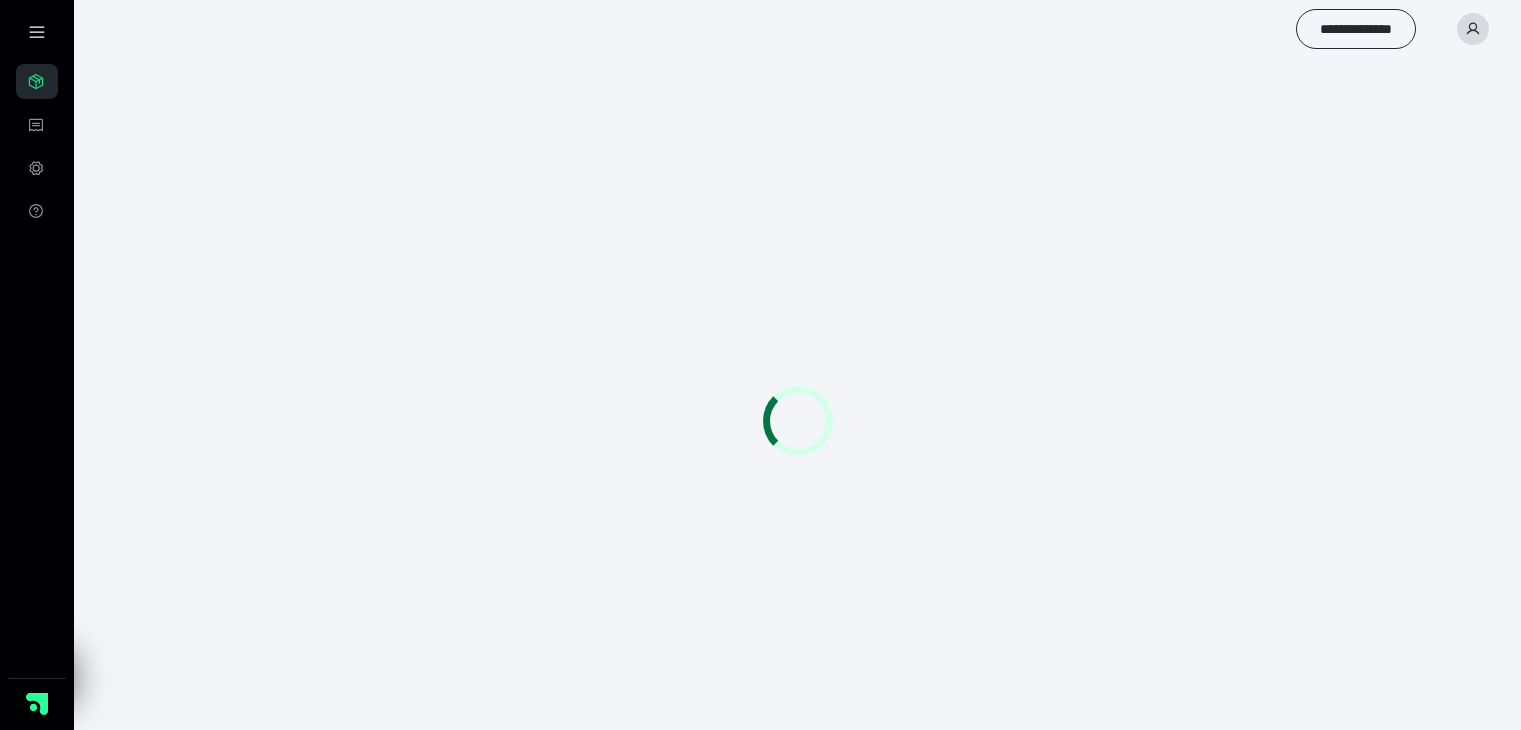 scroll, scrollTop: 0, scrollLeft: 0, axis: both 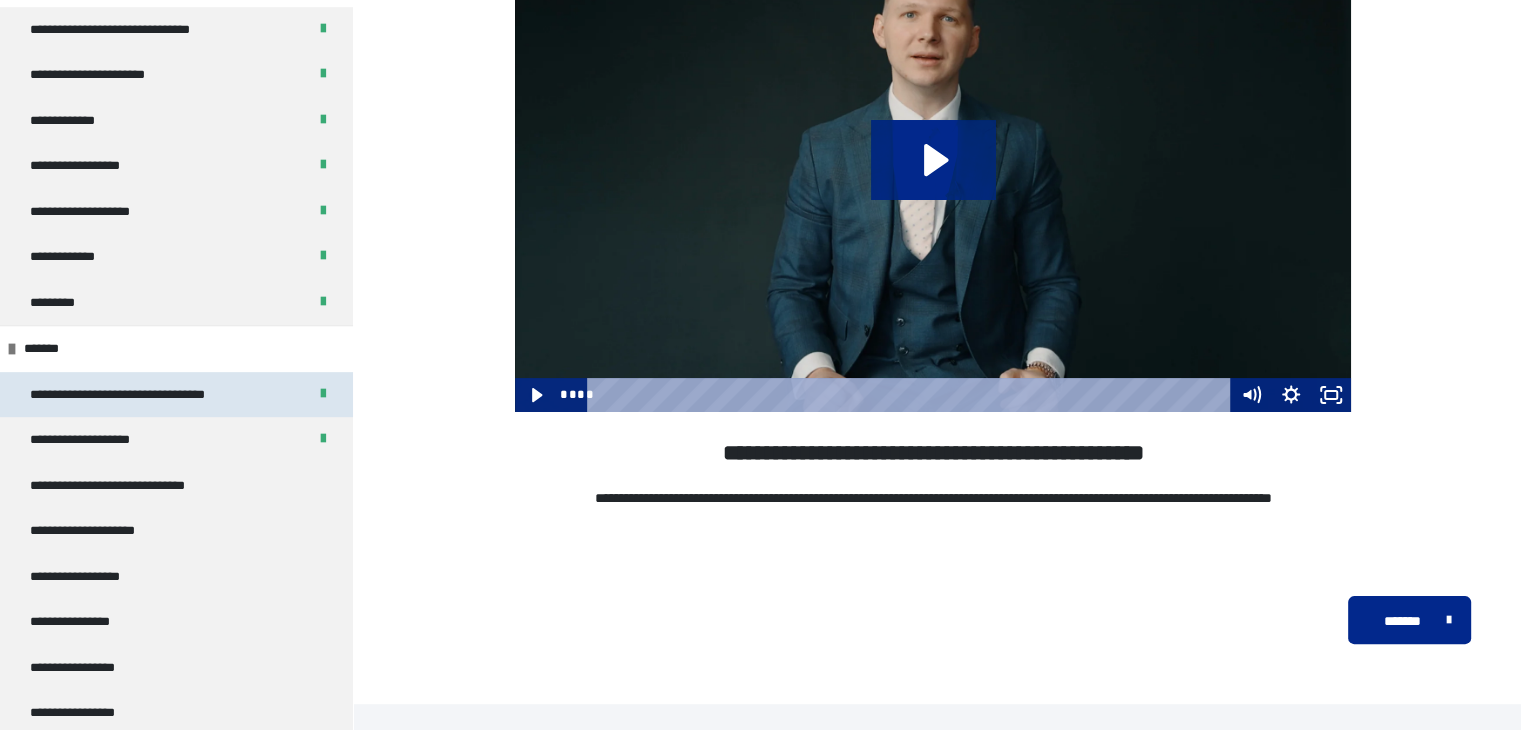 click on "**********" at bounding box center (146, 395) 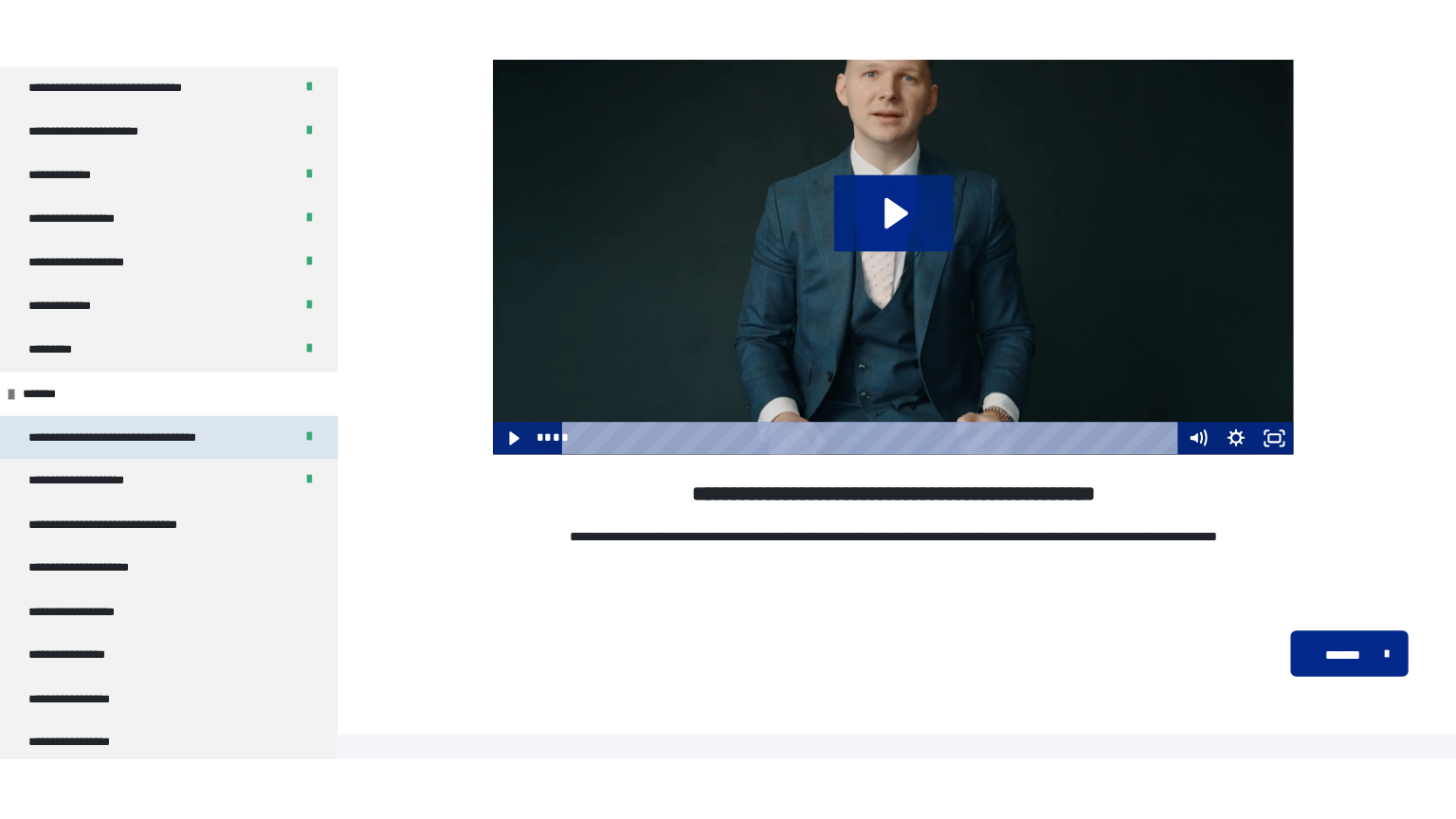 scroll, scrollTop: 276, scrollLeft: 0, axis: vertical 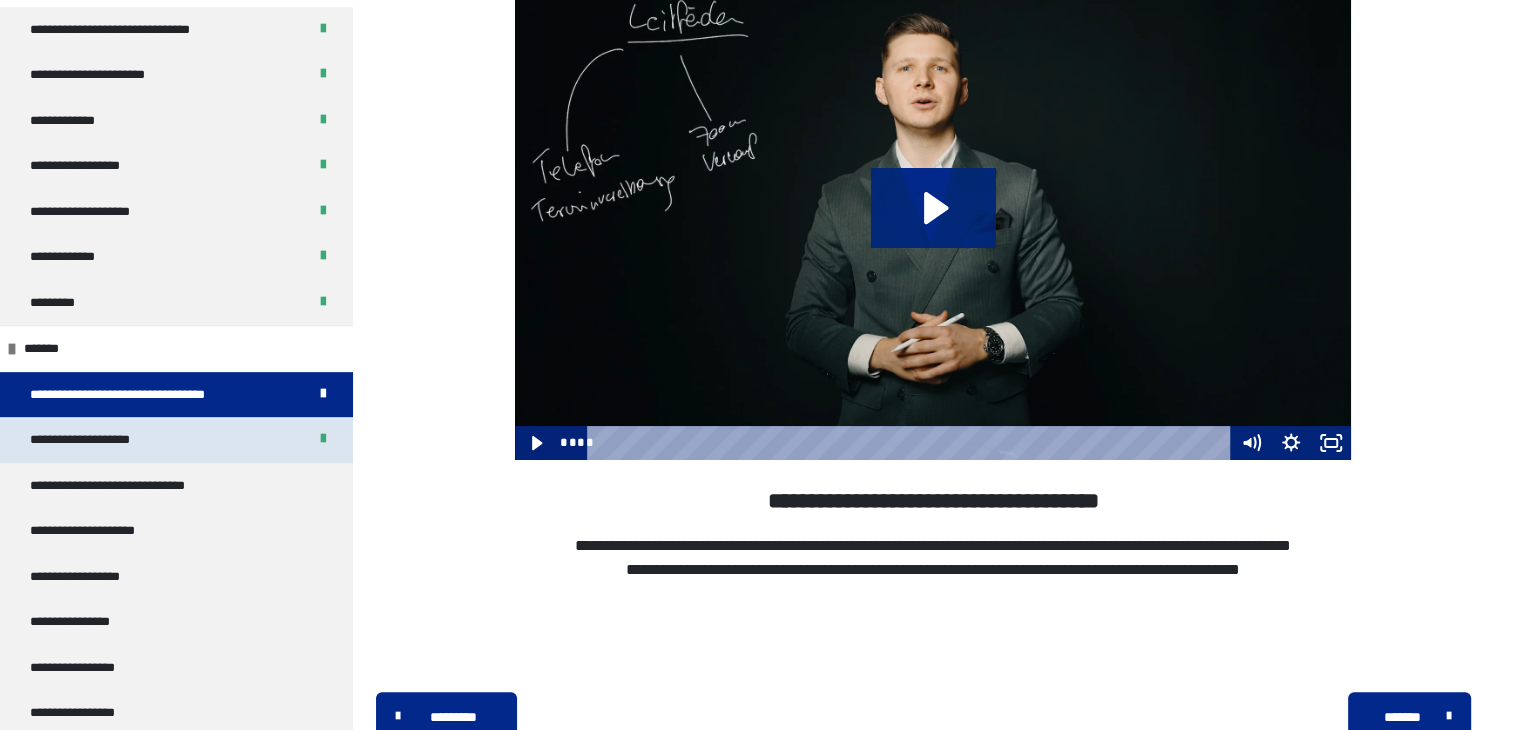 click on "**********" at bounding box center [176, 440] 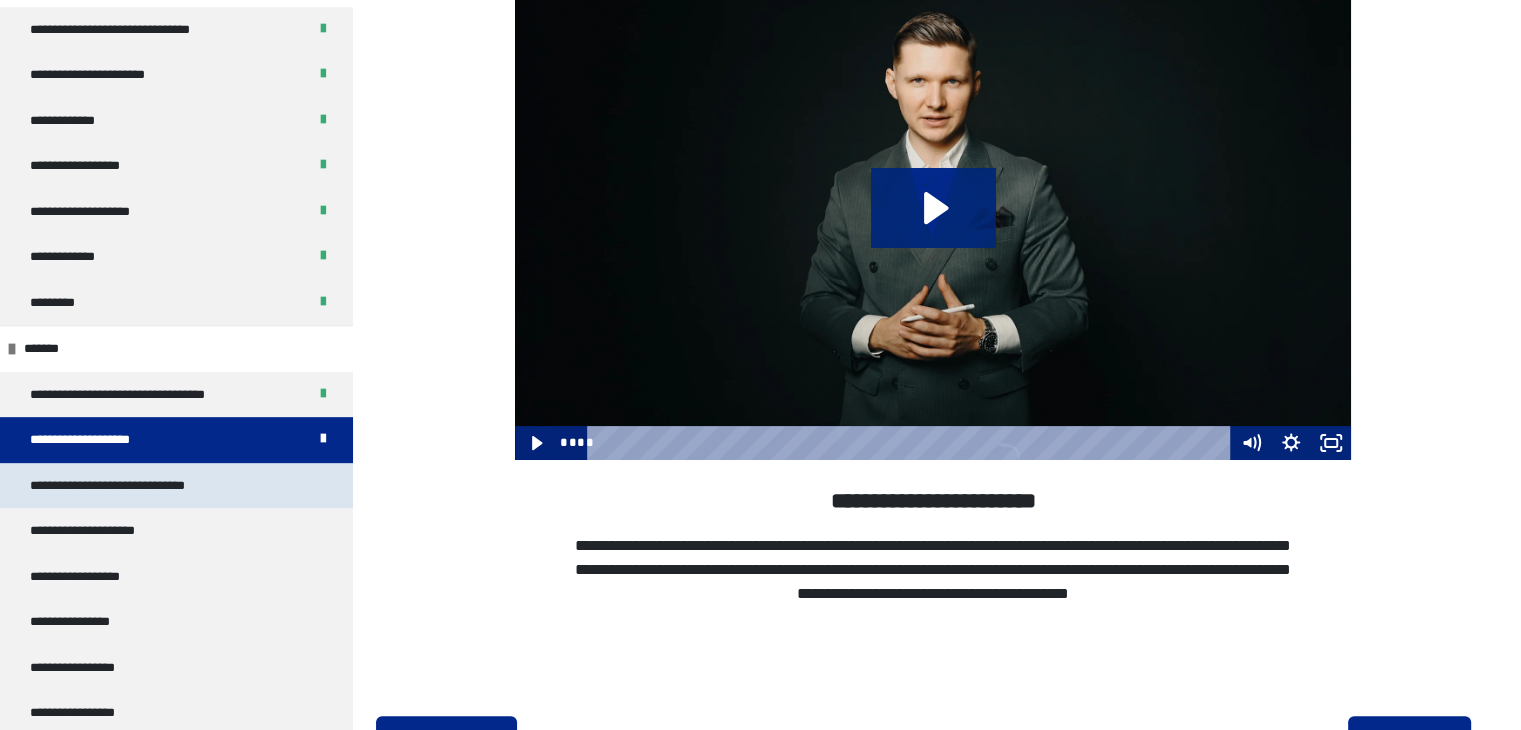 click on "**********" at bounding box center (128, 486) 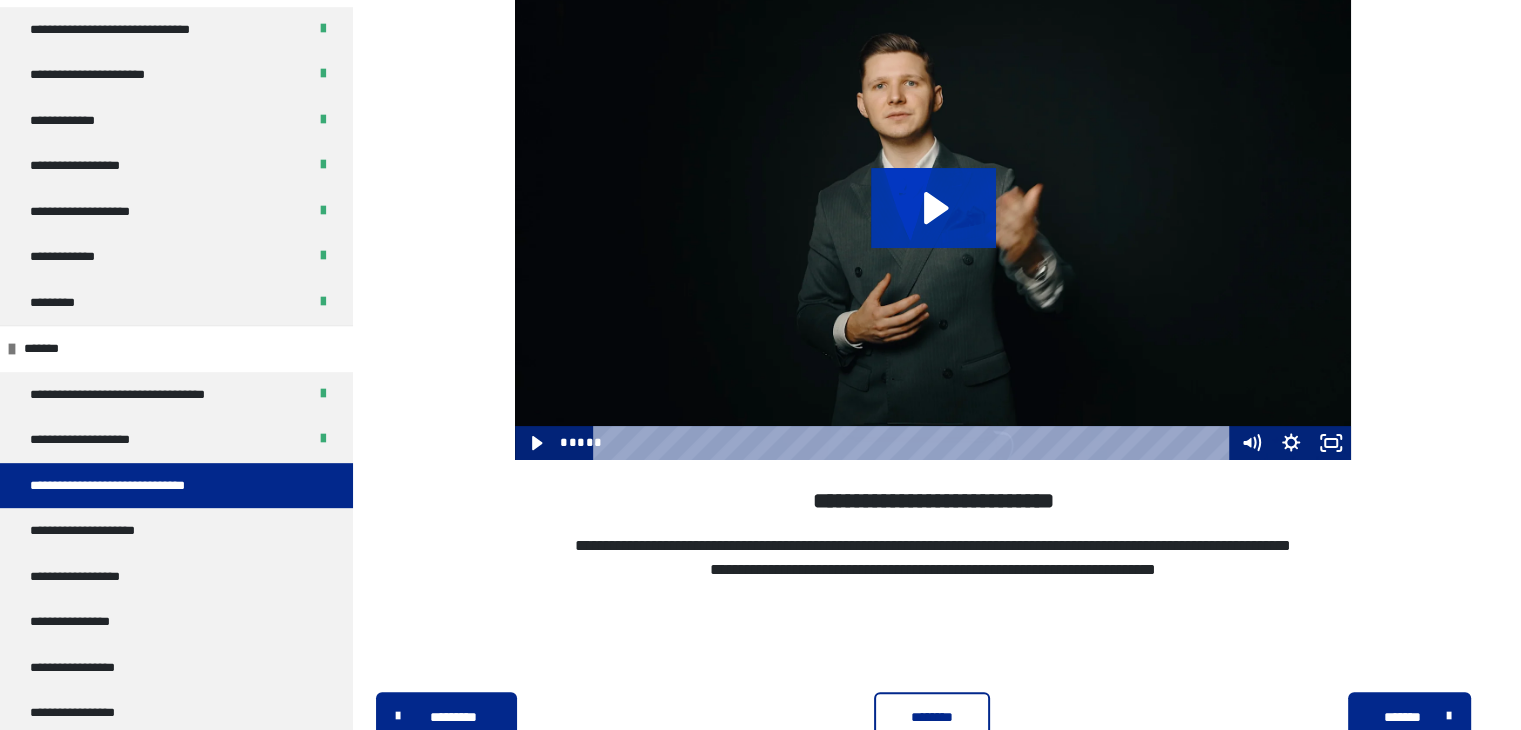 click 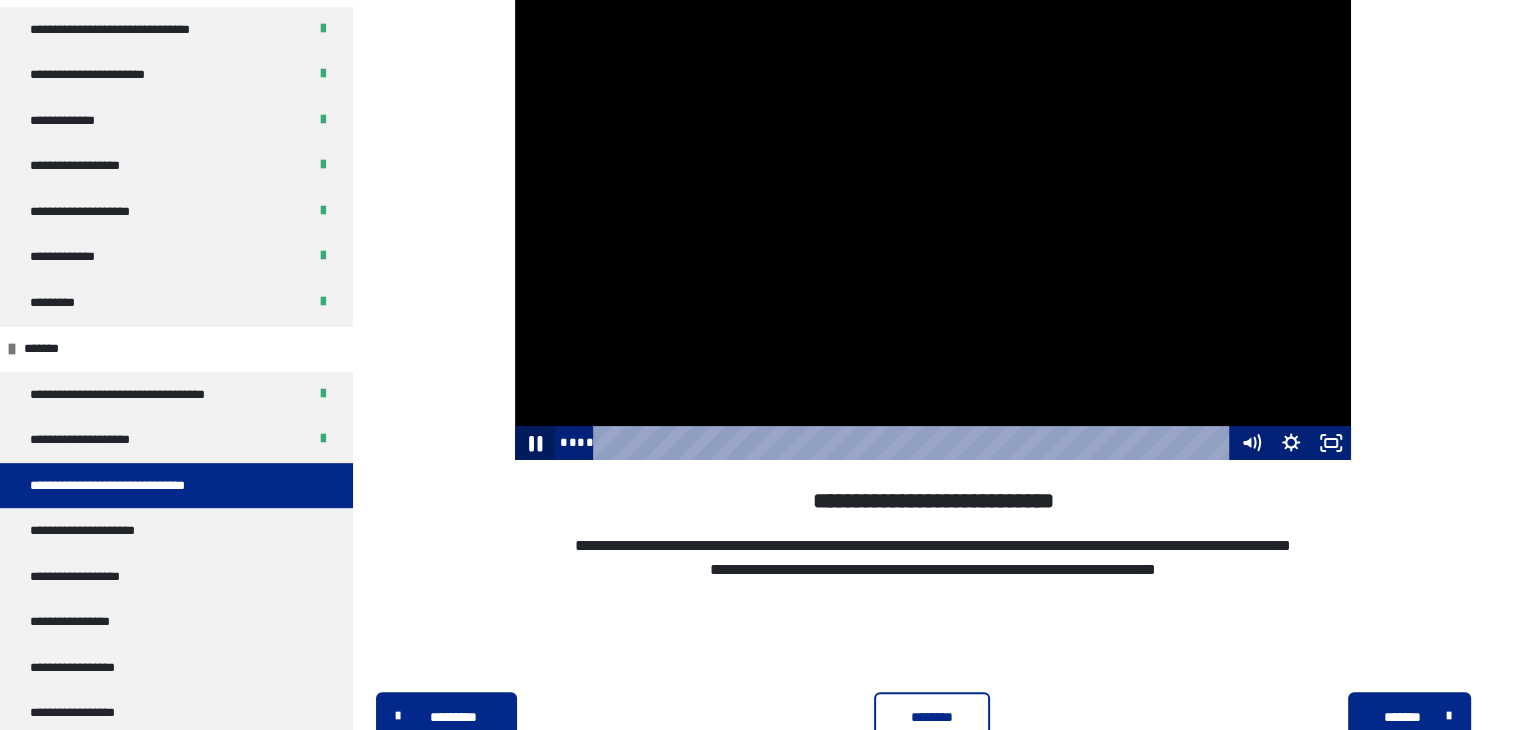click 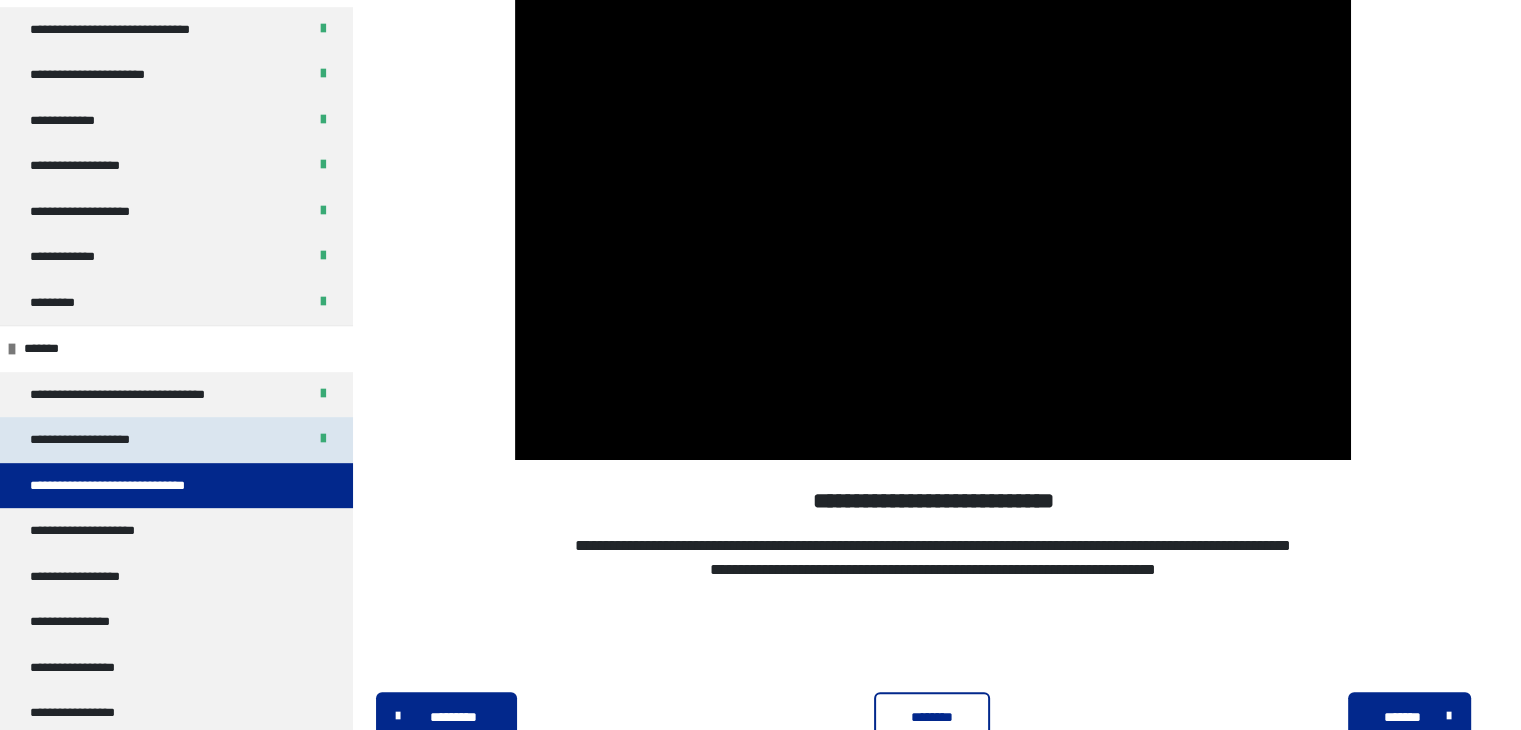 click on "**********" at bounding box center [176, 440] 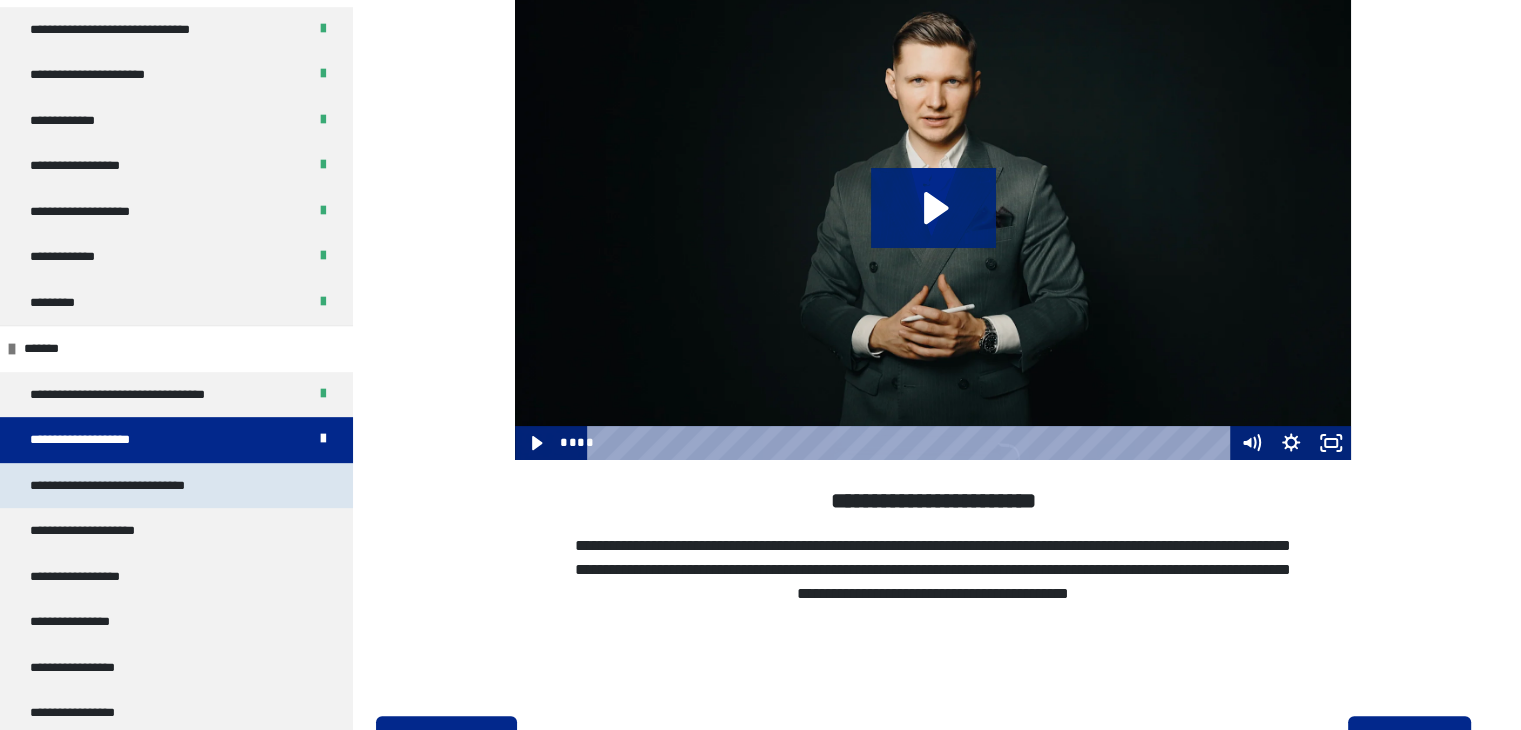 click on "**********" at bounding box center (128, 486) 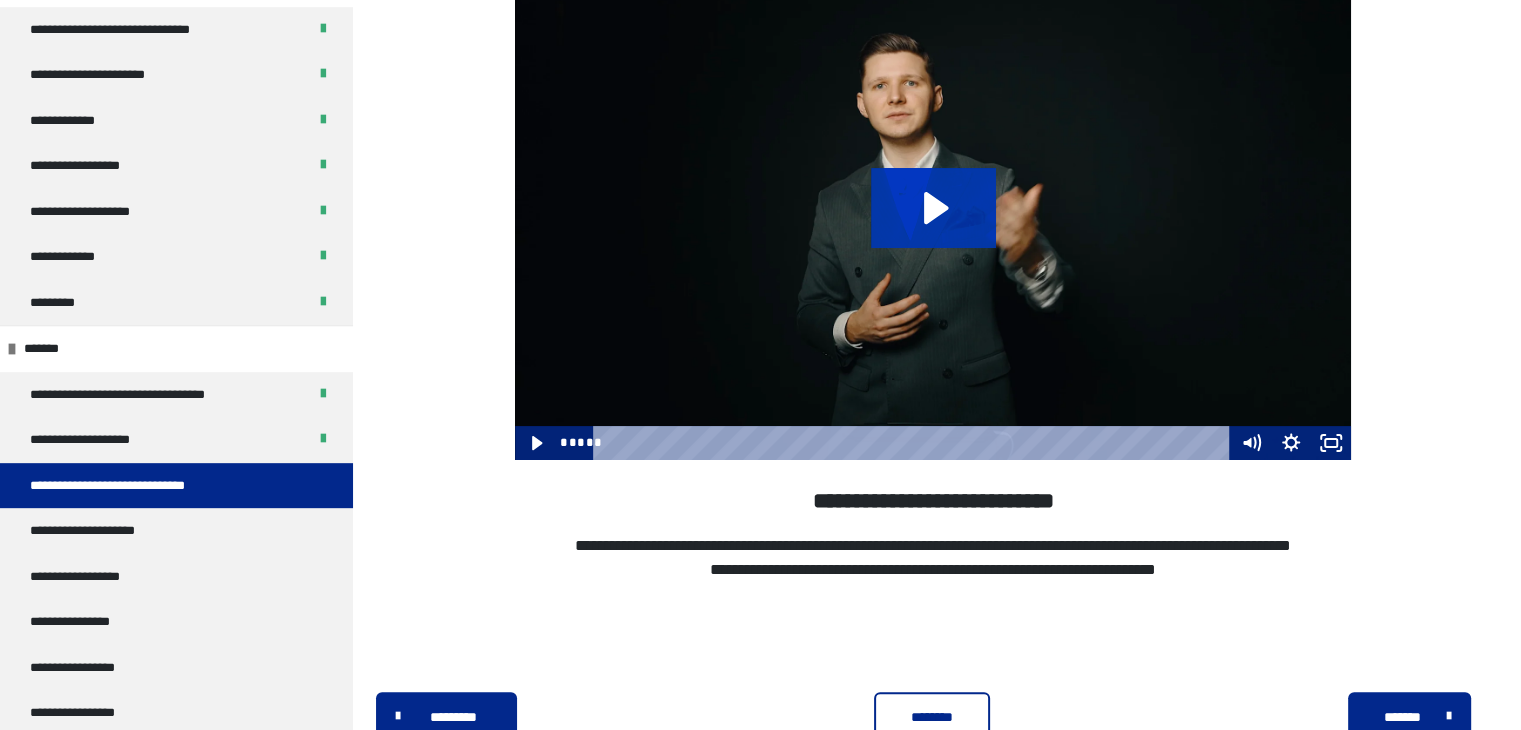 click 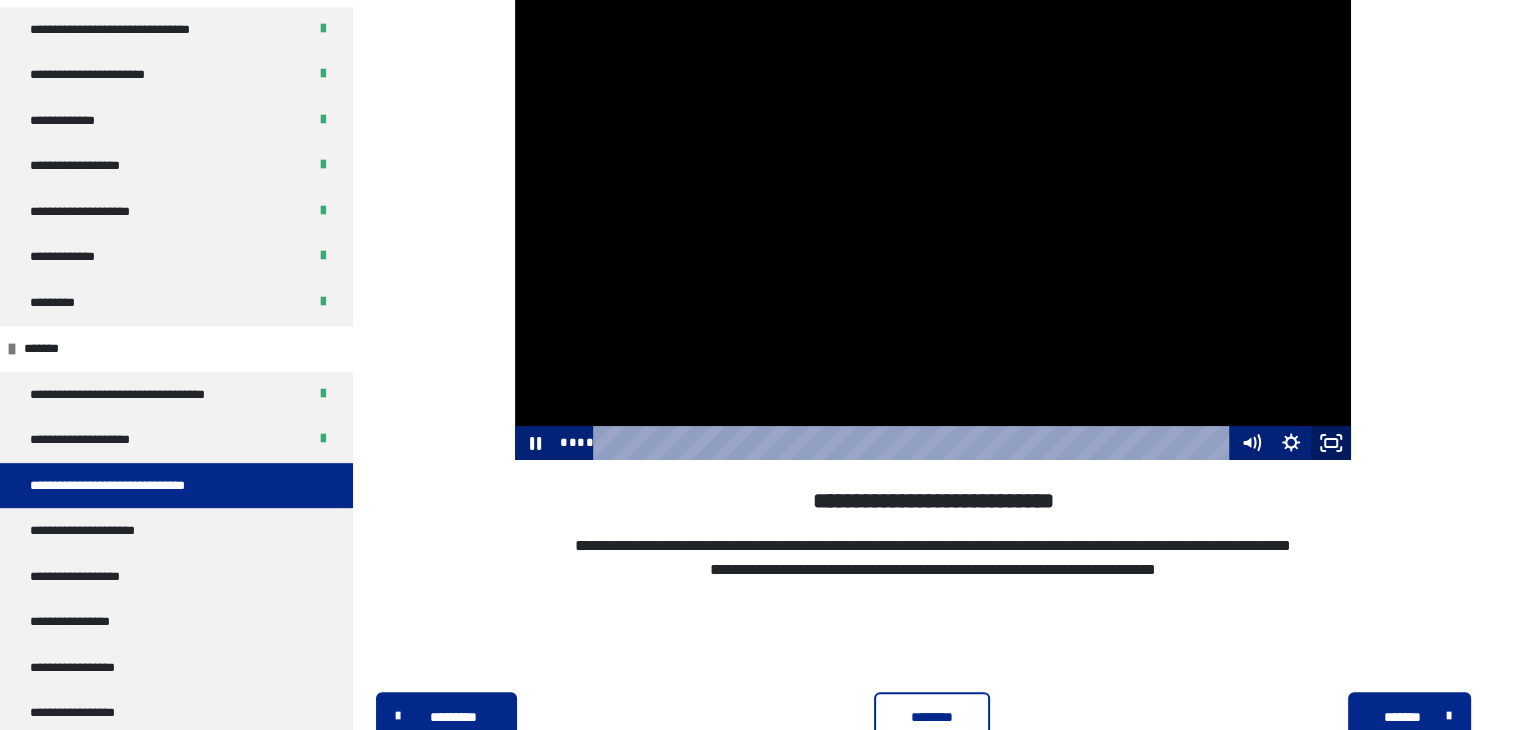 click 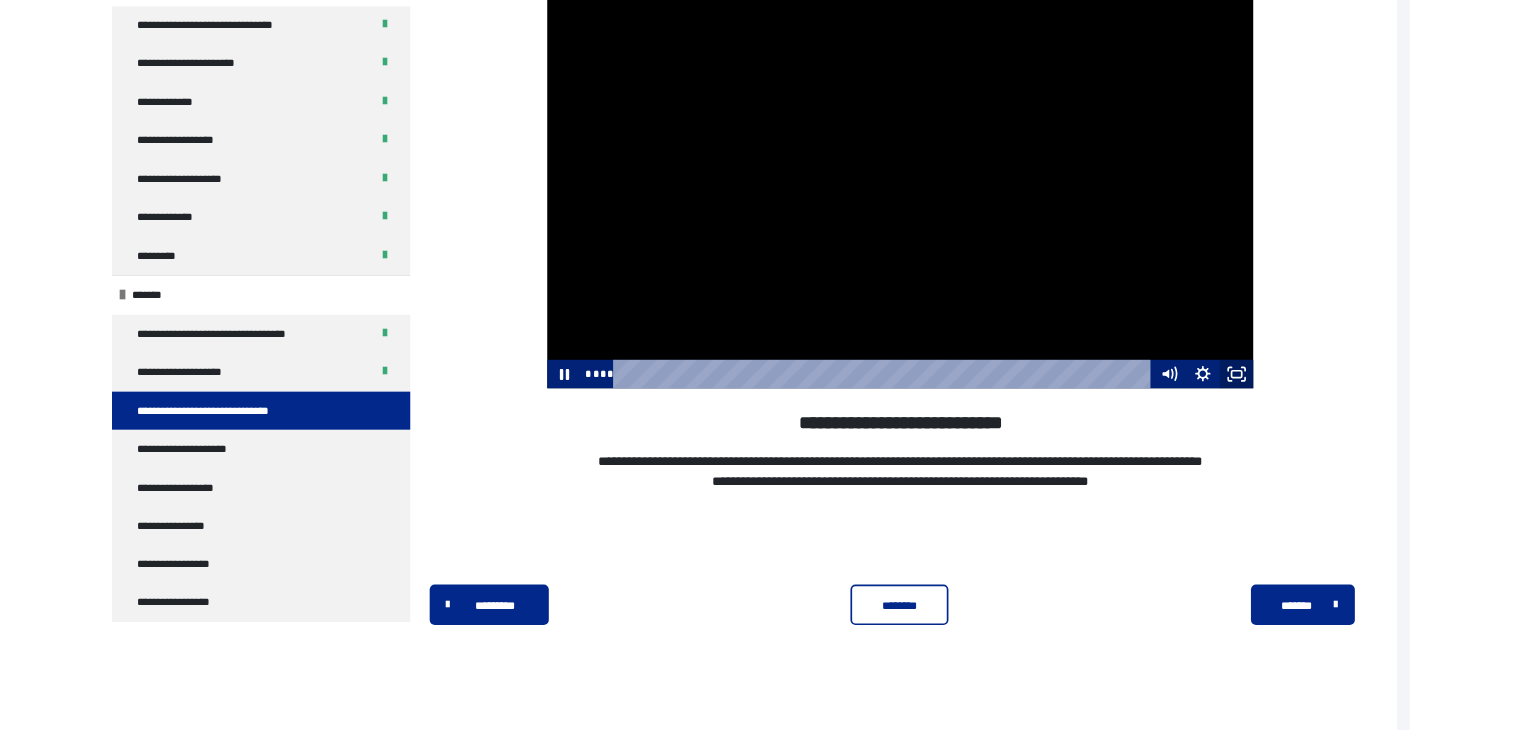 scroll, scrollTop: 668, scrollLeft: 0, axis: vertical 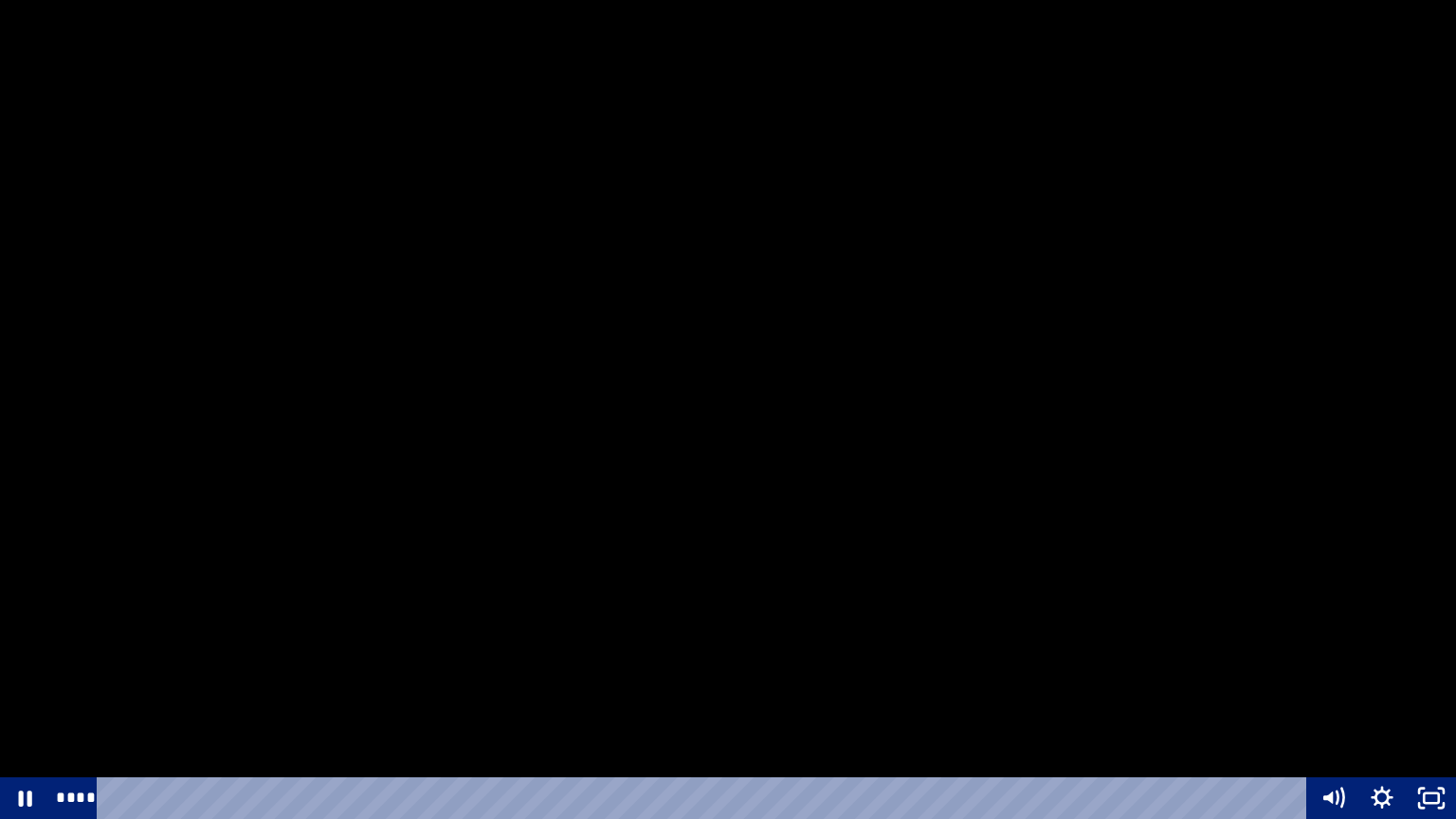 type 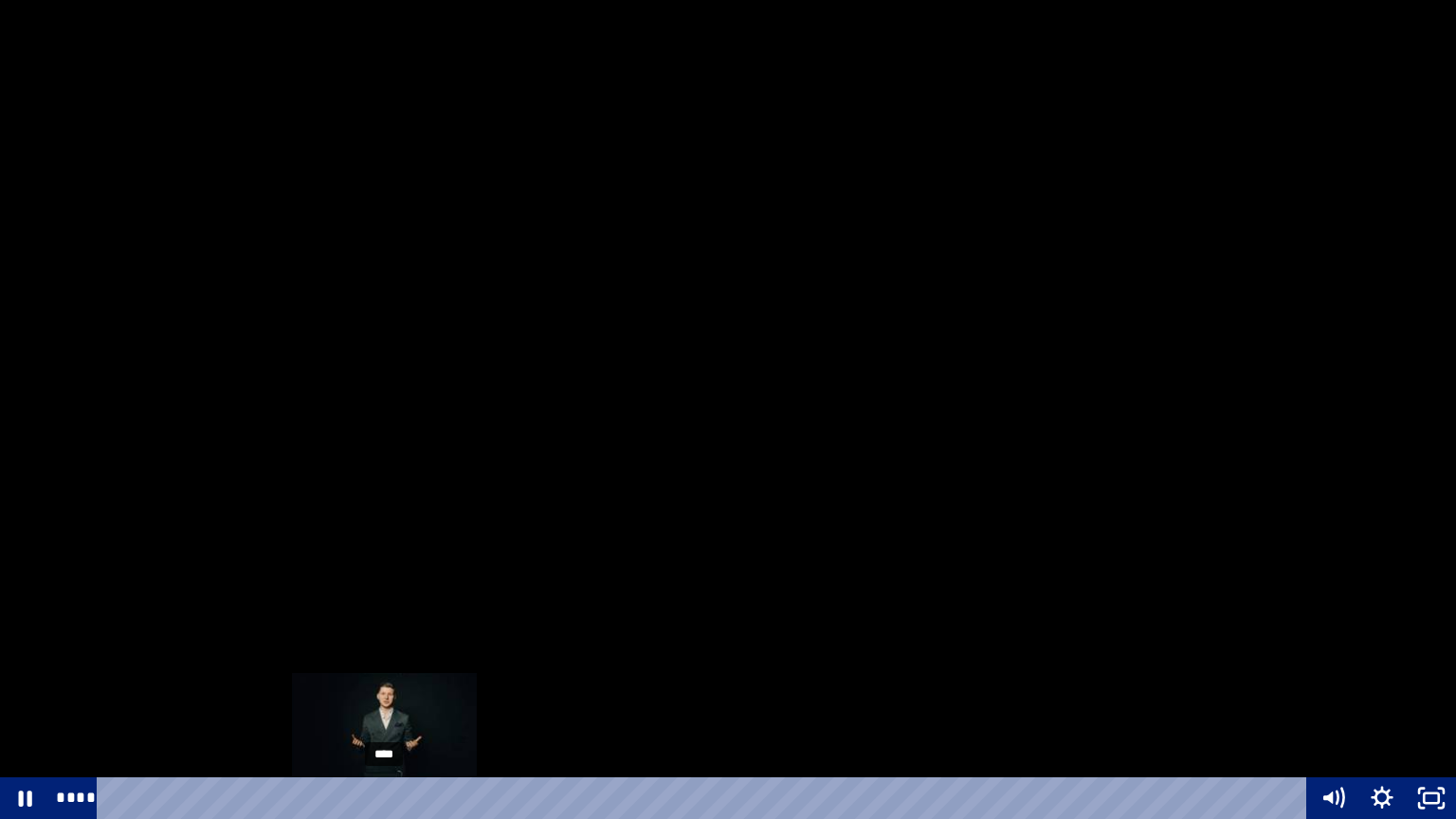 click on "****" at bounding box center [705, 798] 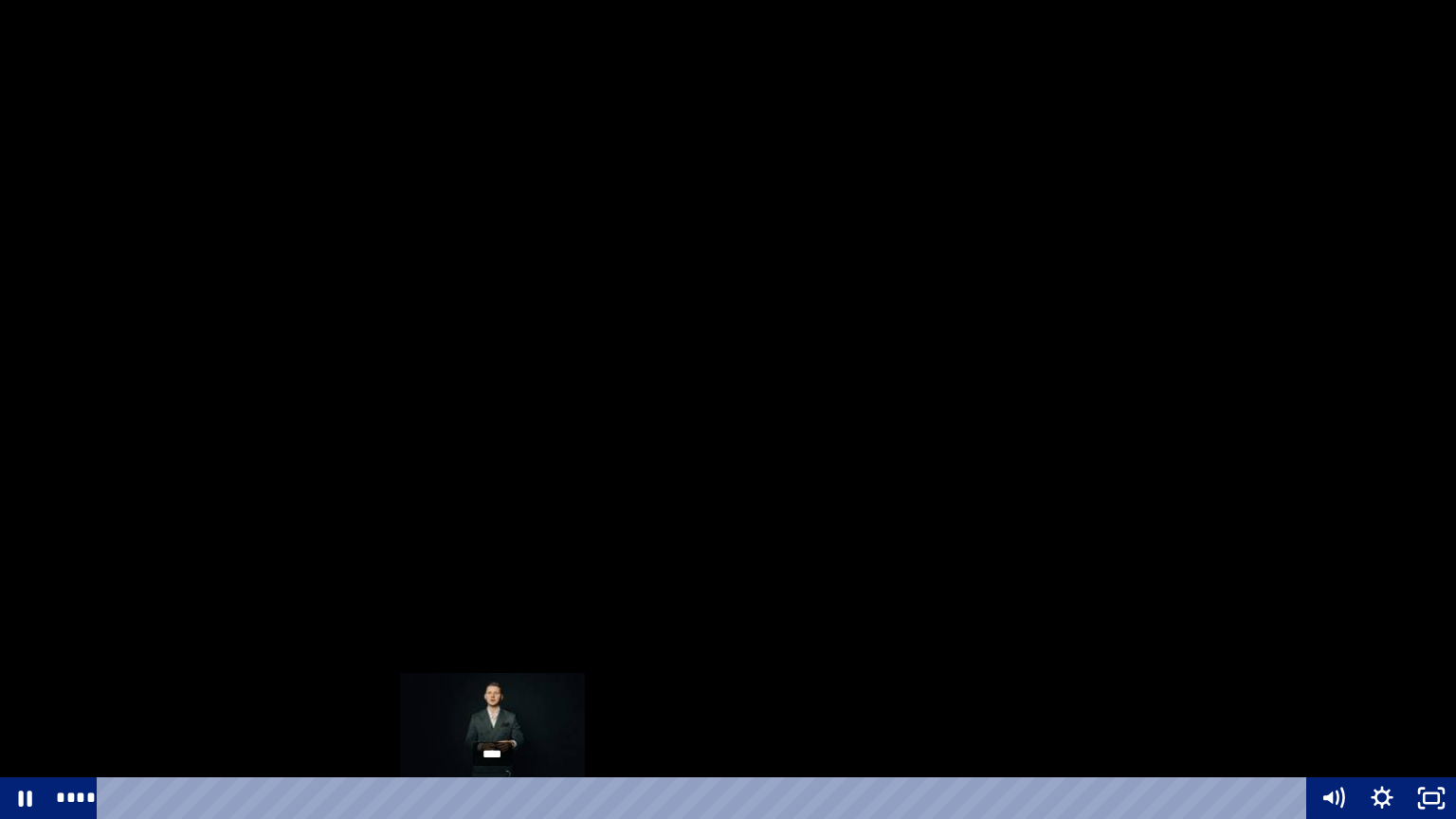 click on "****" at bounding box center [705, 798] 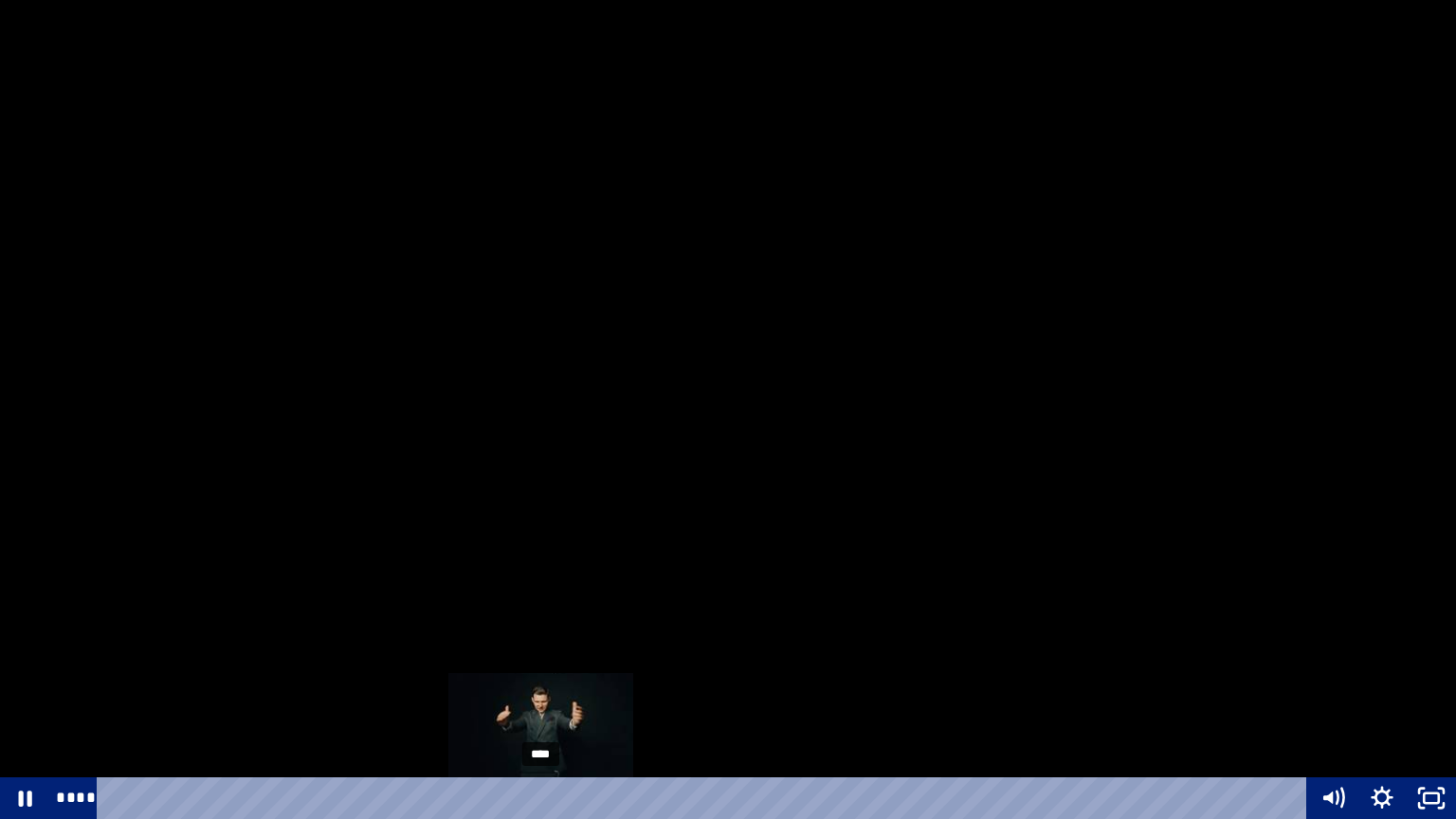 click on "****" at bounding box center (705, 798) 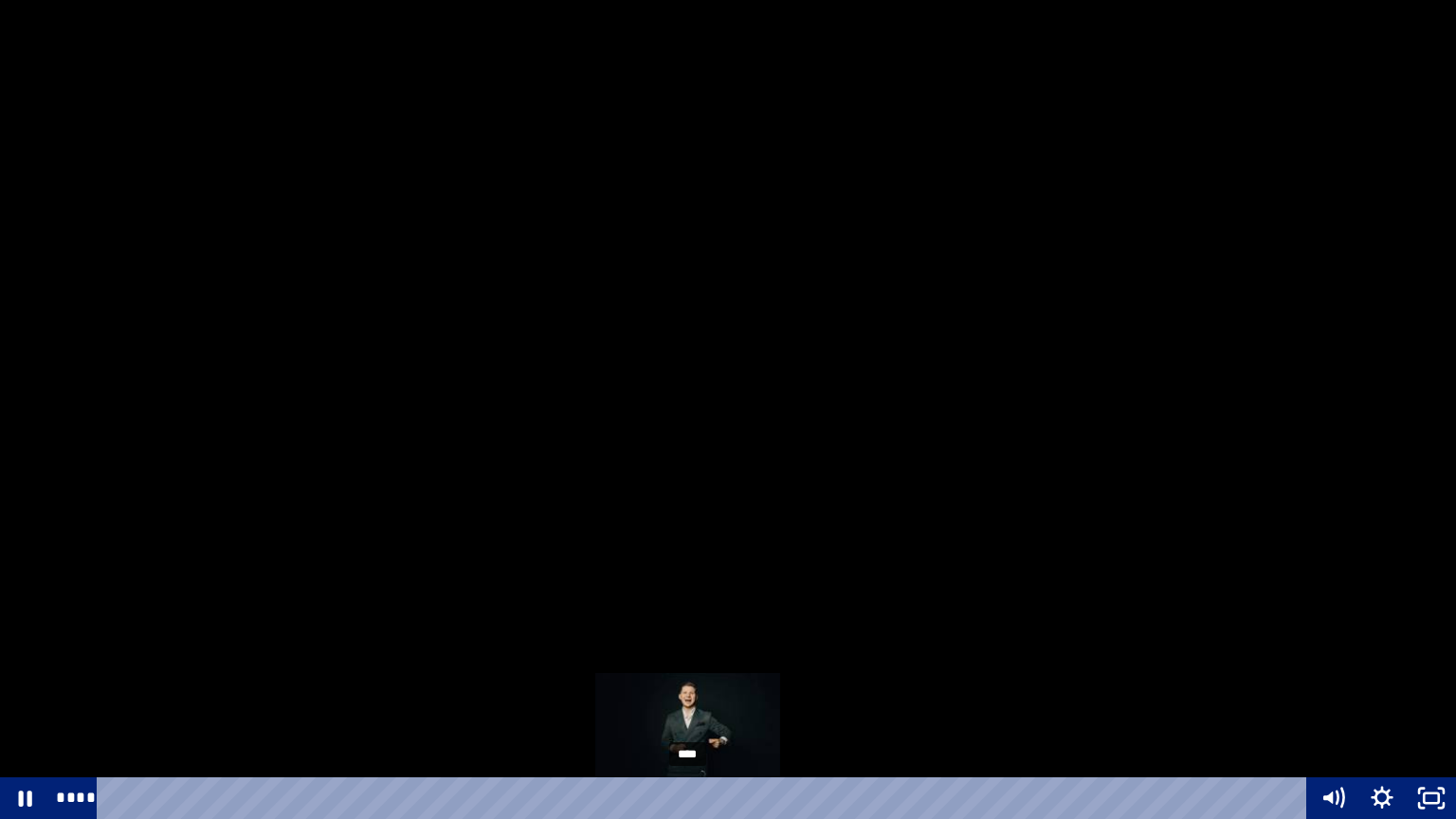 click on "****" at bounding box center (705, 798) 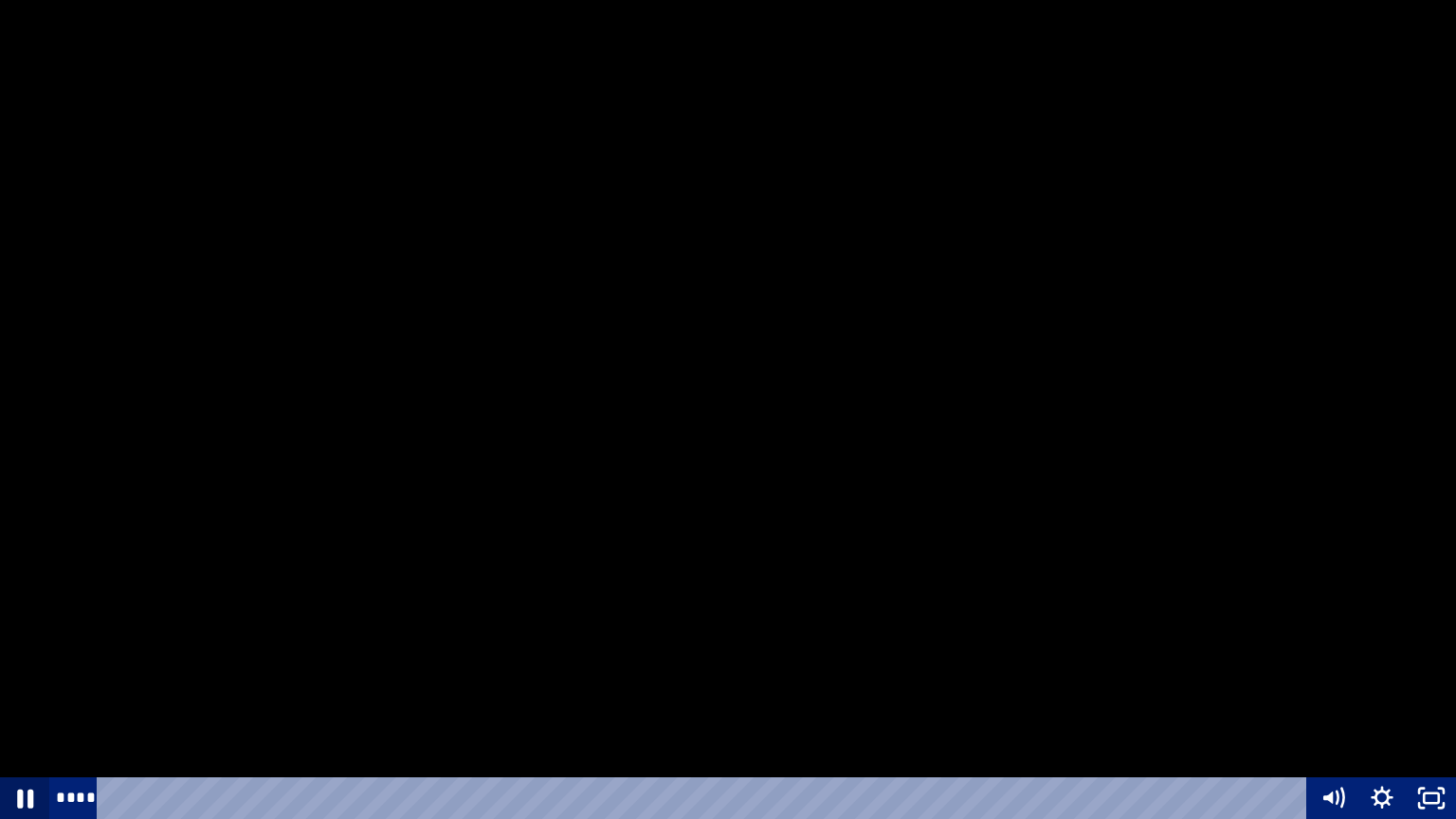 click 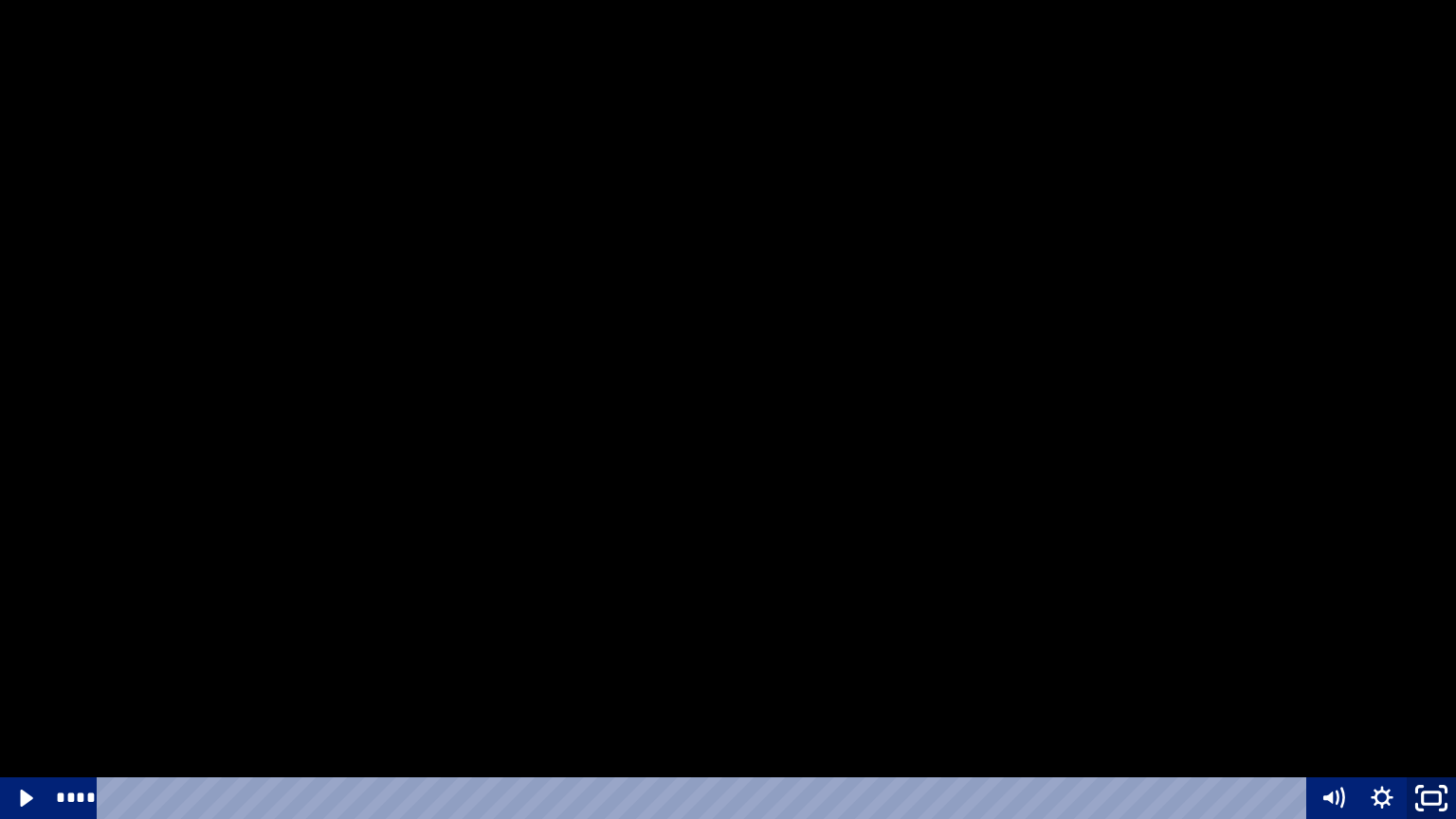 click 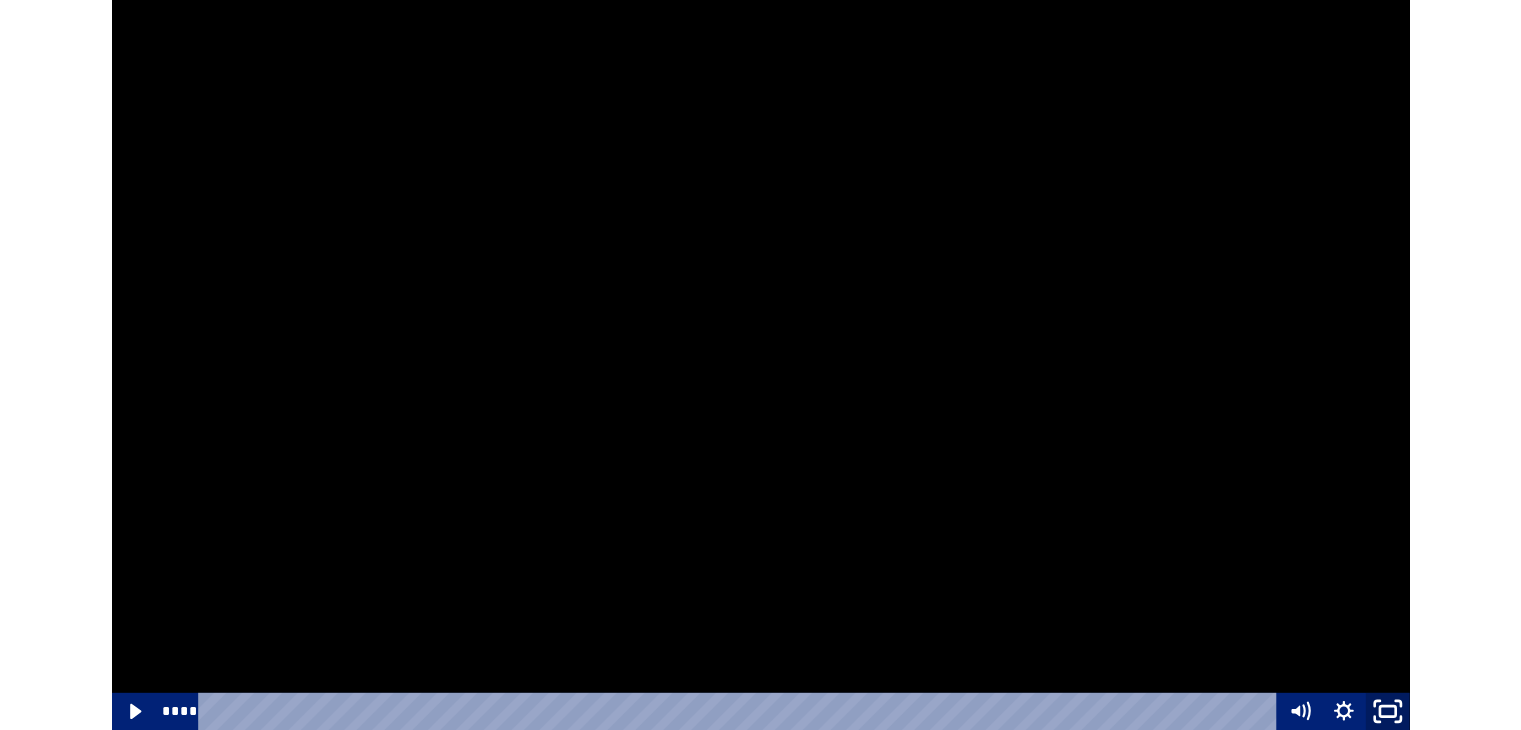 scroll, scrollTop: 803, scrollLeft: 0, axis: vertical 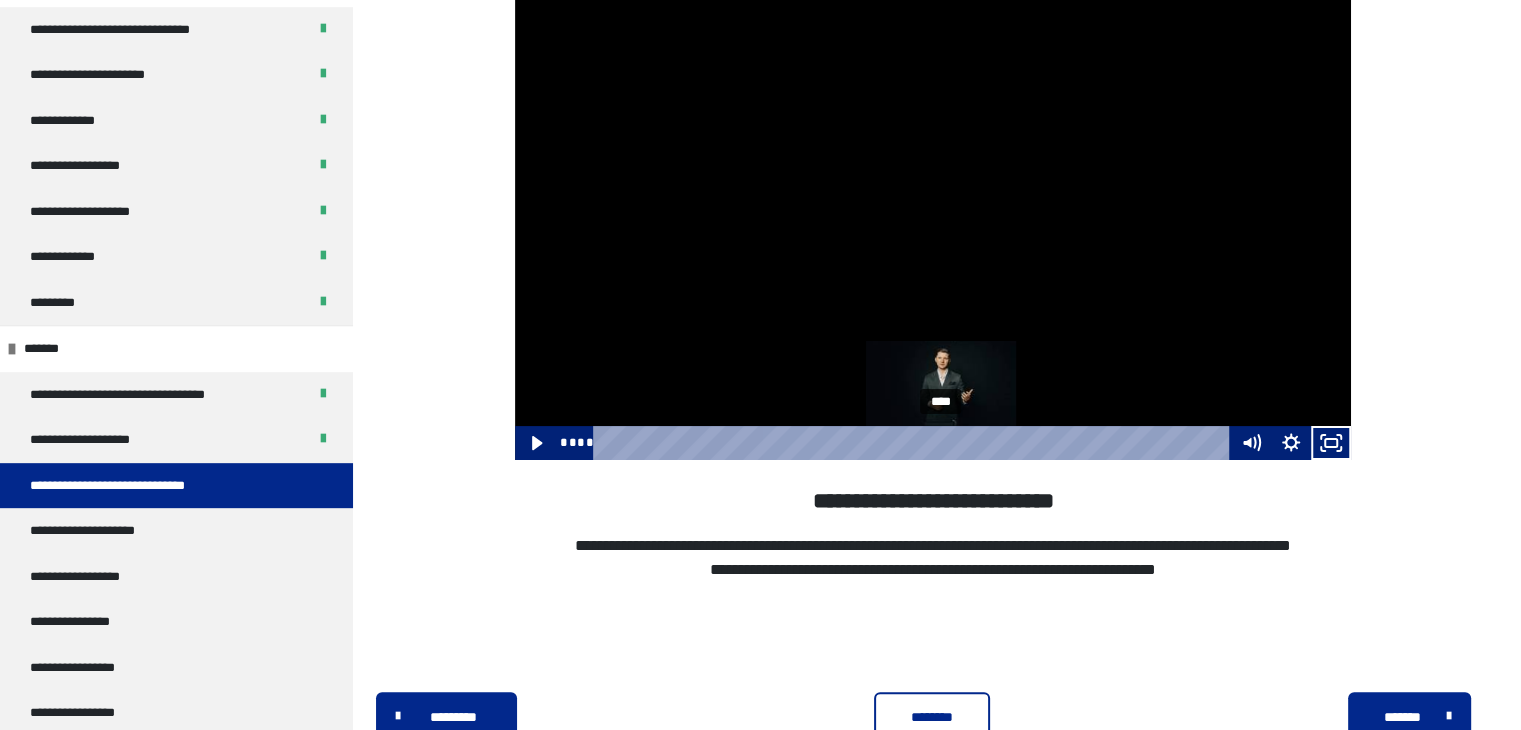 click on "****" at bounding box center (914, 443) 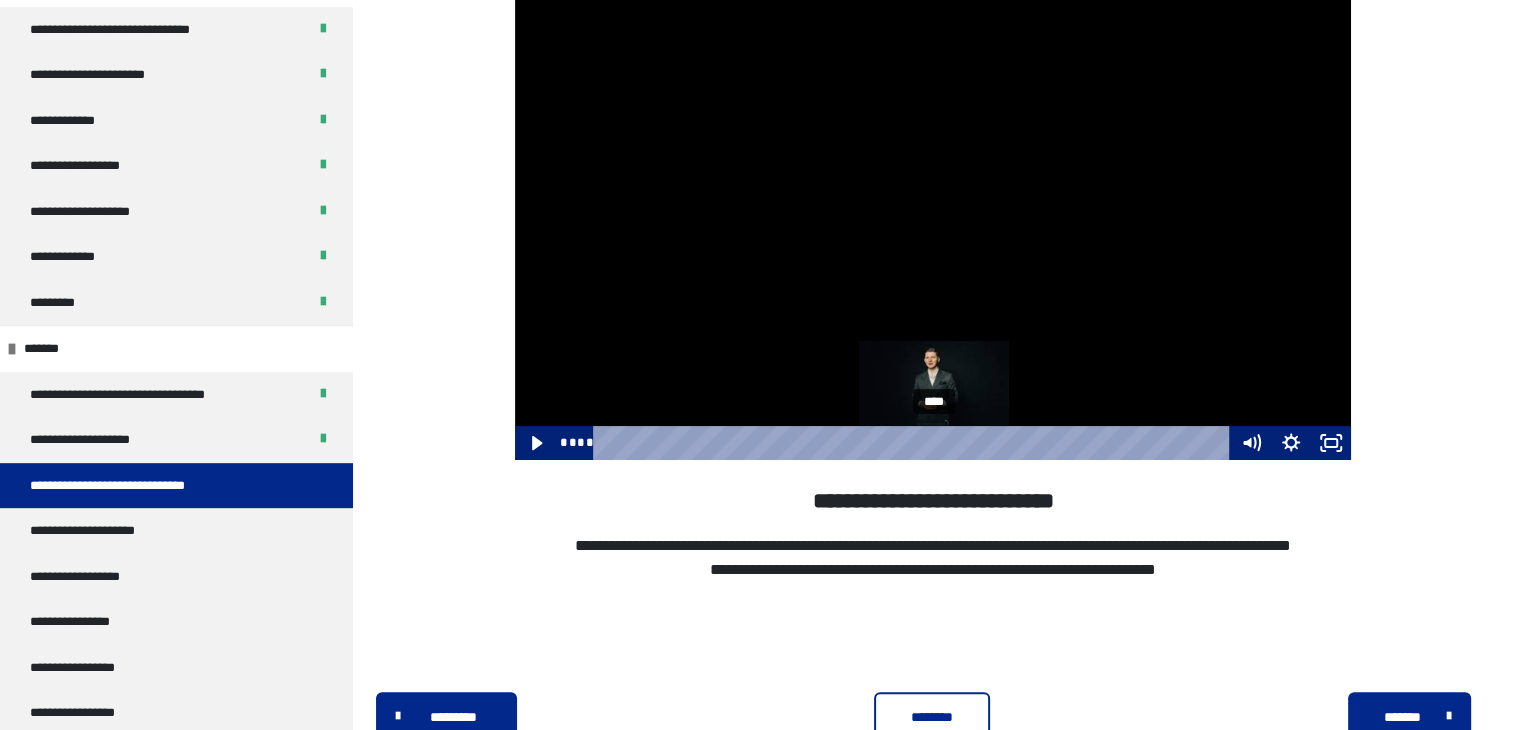 click on "****" at bounding box center [914, 443] 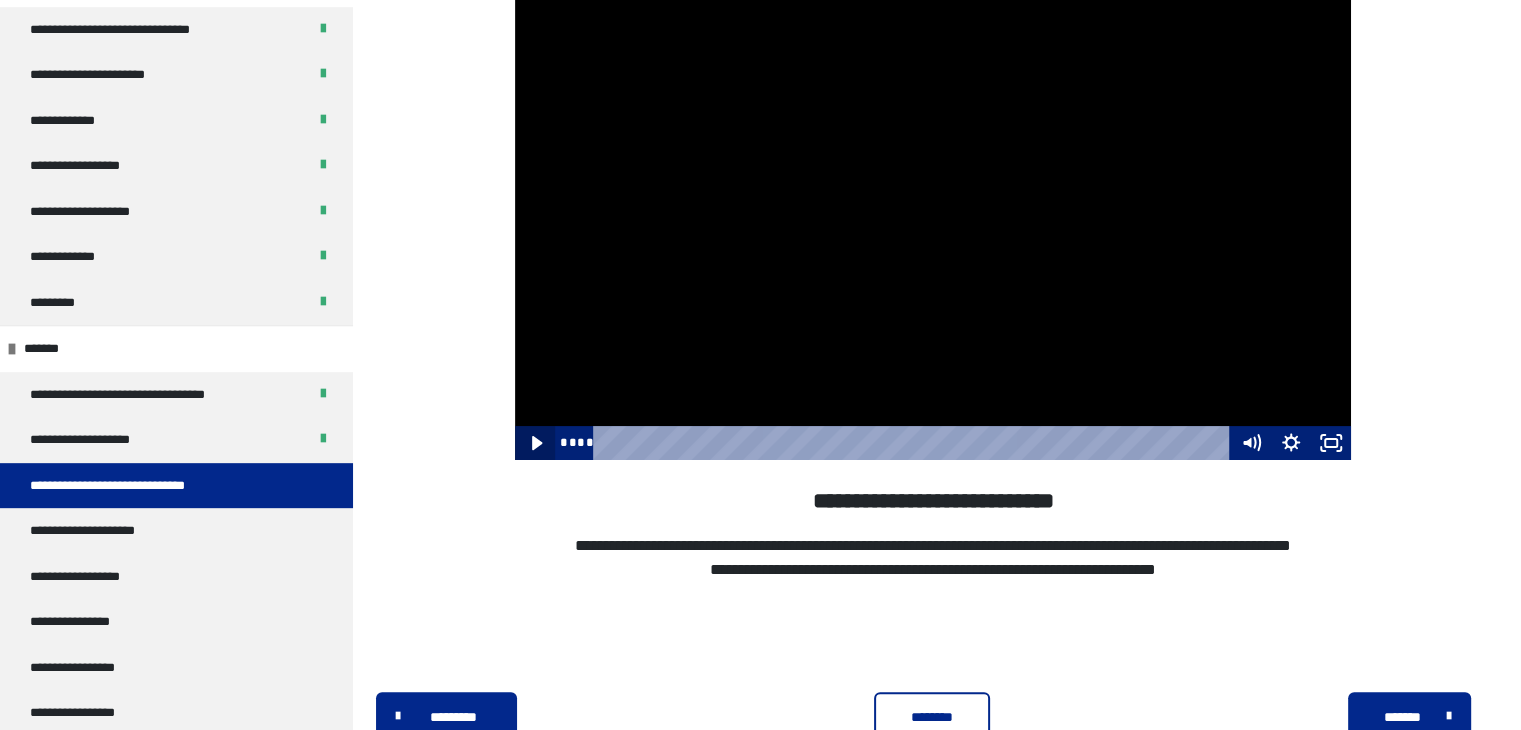 click 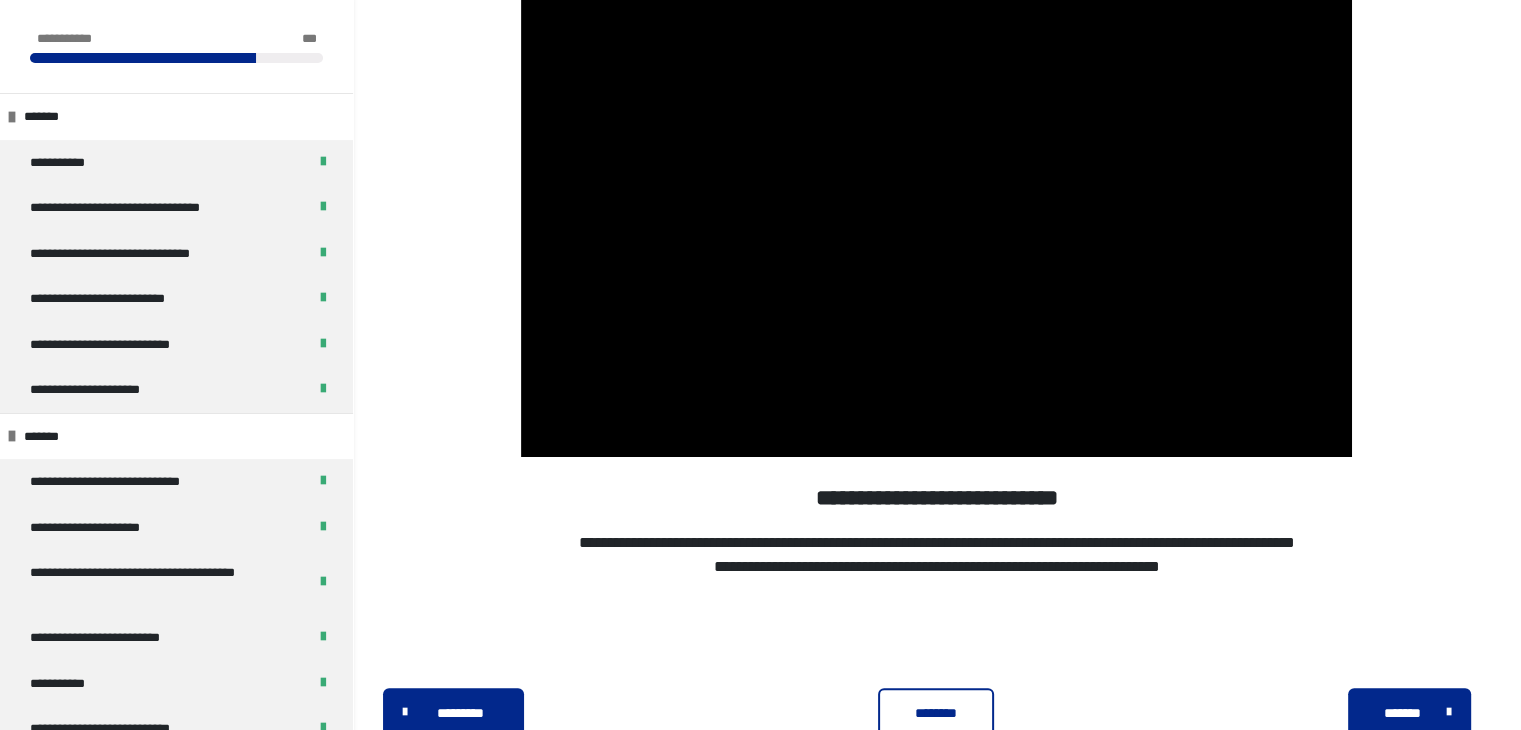 scroll, scrollTop: 191, scrollLeft: 0, axis: vertical 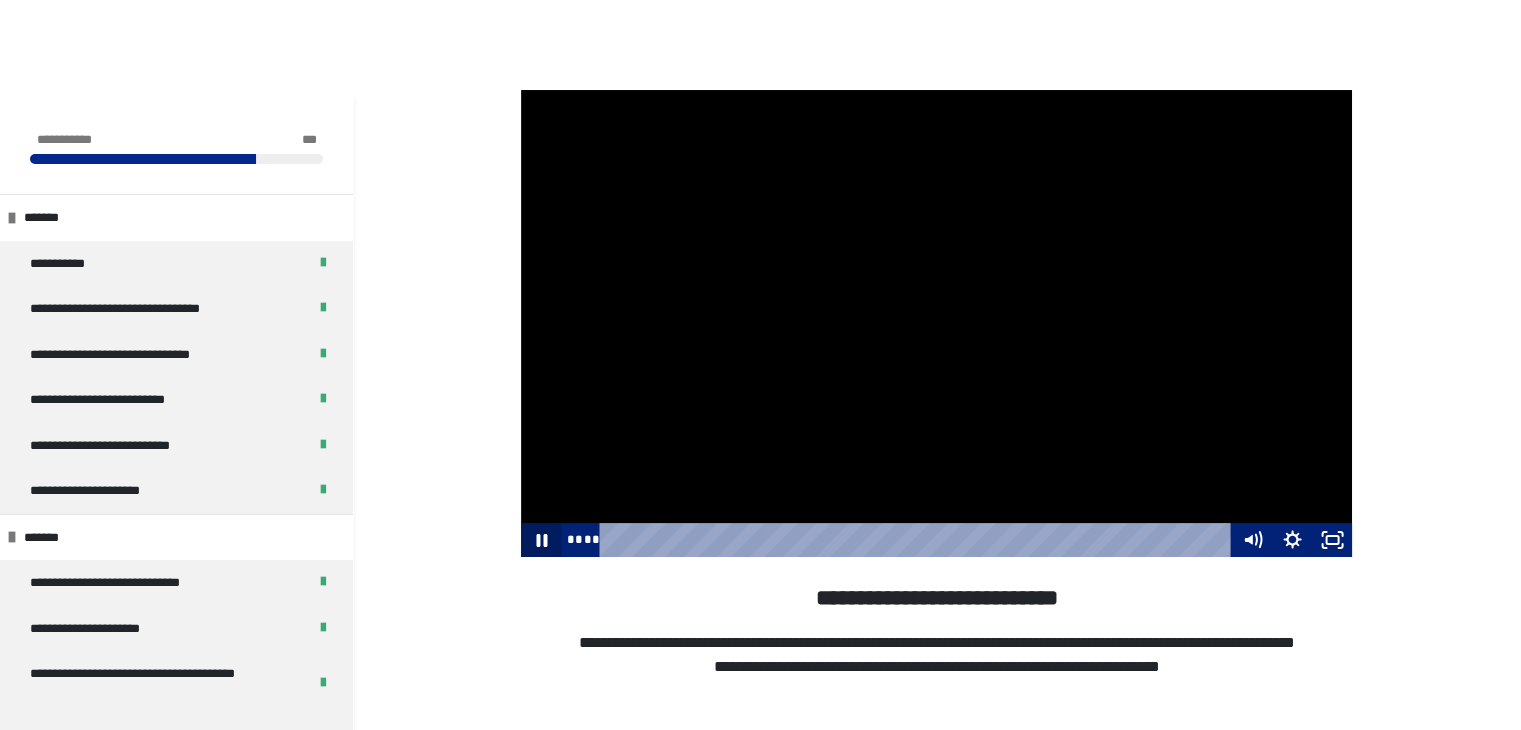 drag, startPoint x: 545, startPoint y: 537, endPoint x: 685, endPoint y: 438, distance: 171.4672 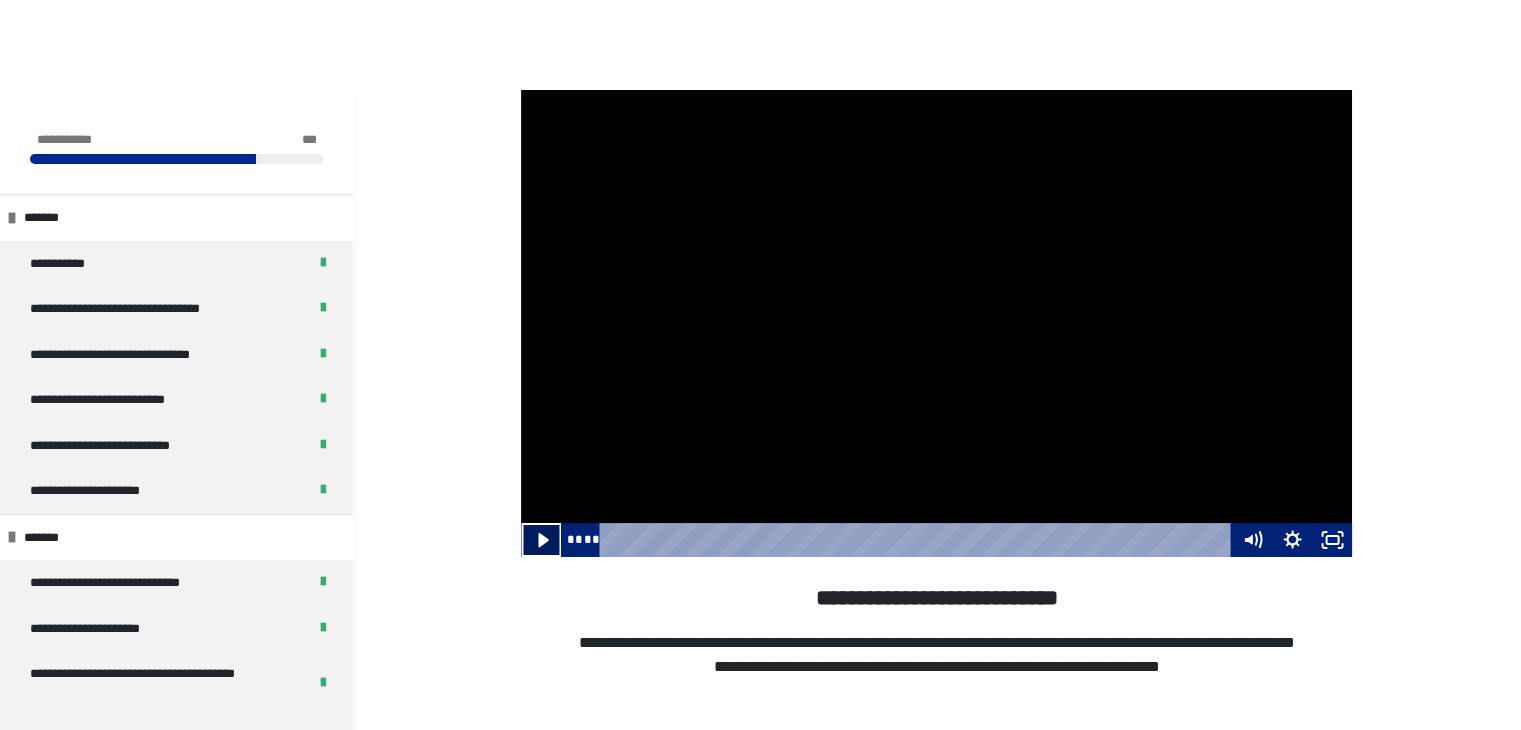 click 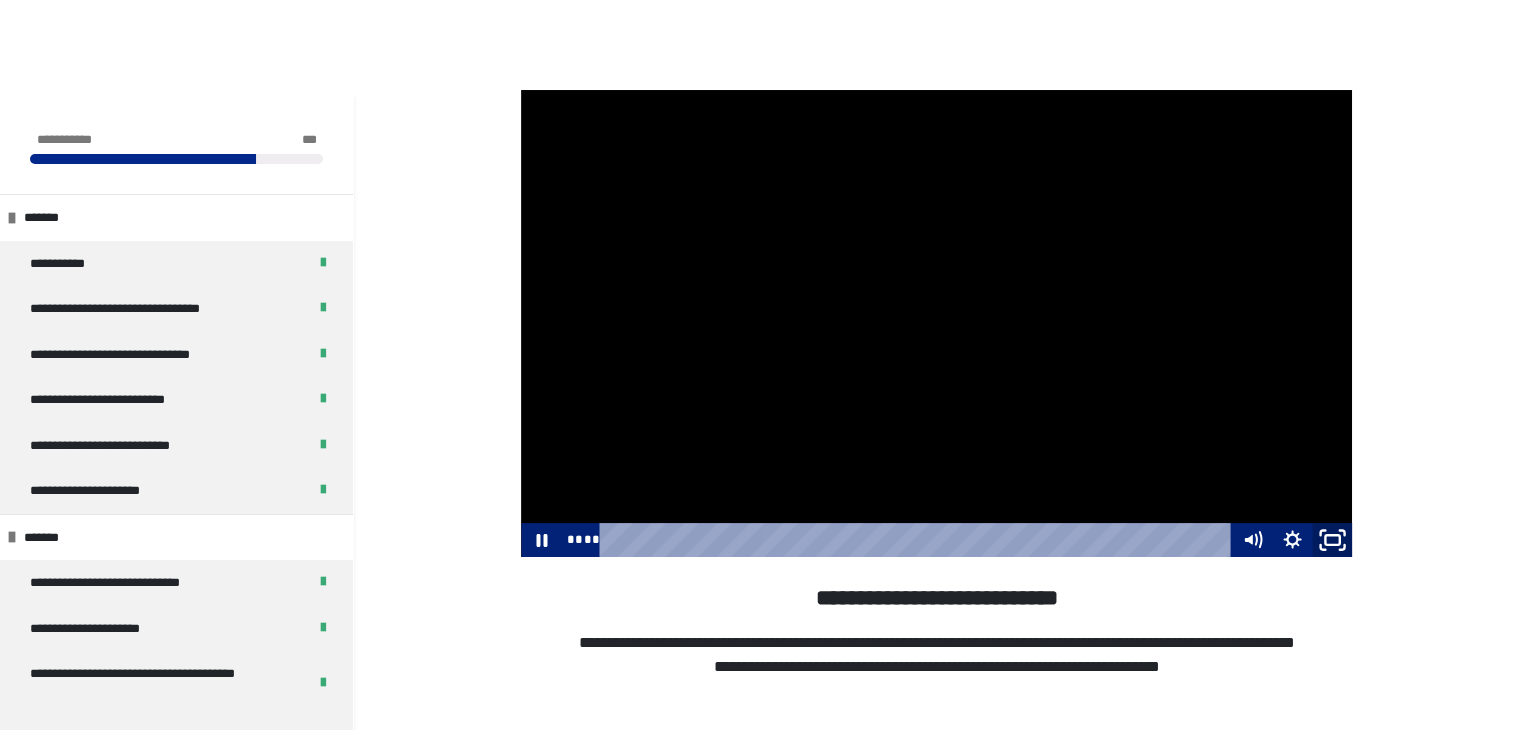 click 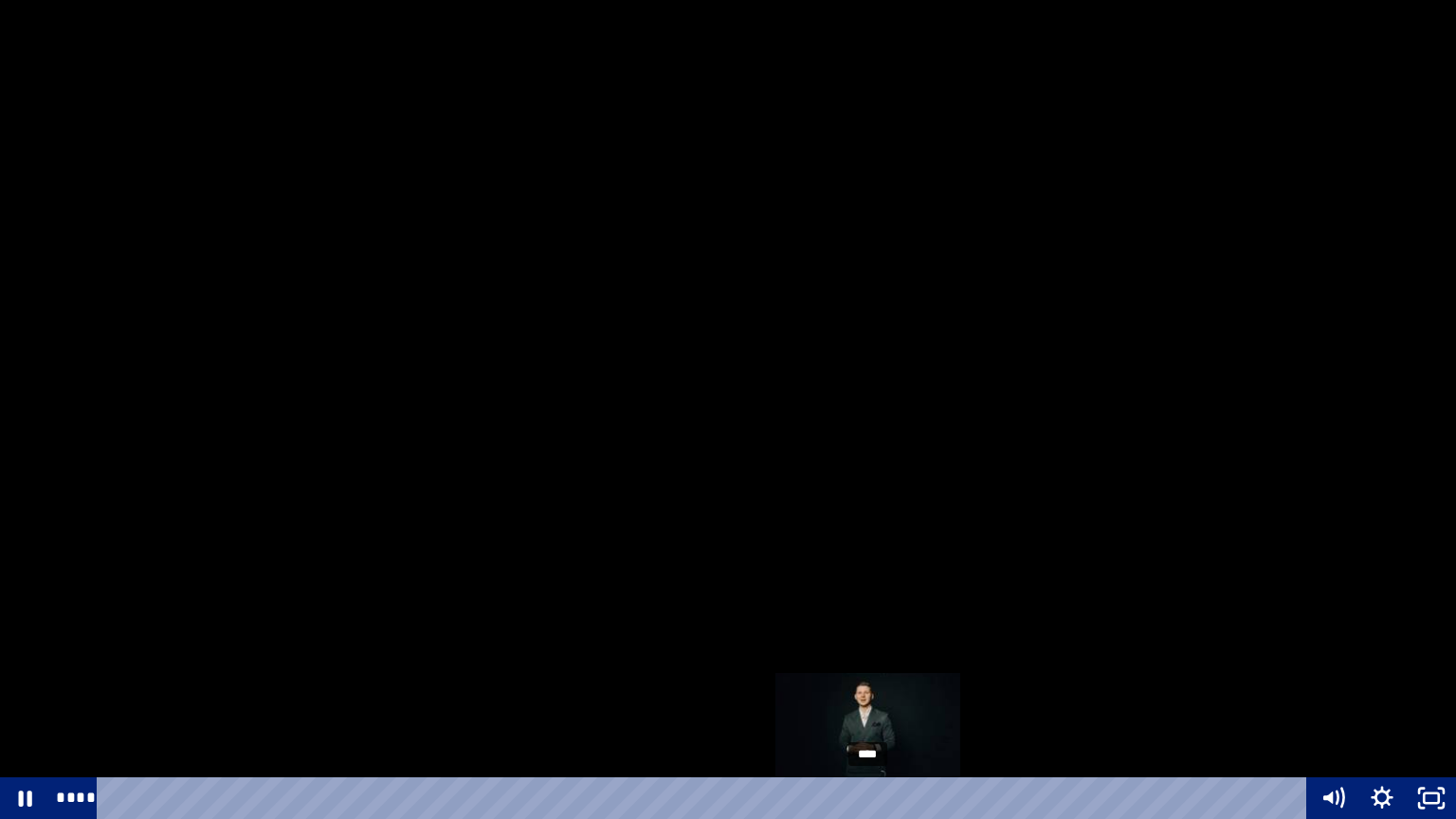 click on "****" at bounding box center (705, 798) 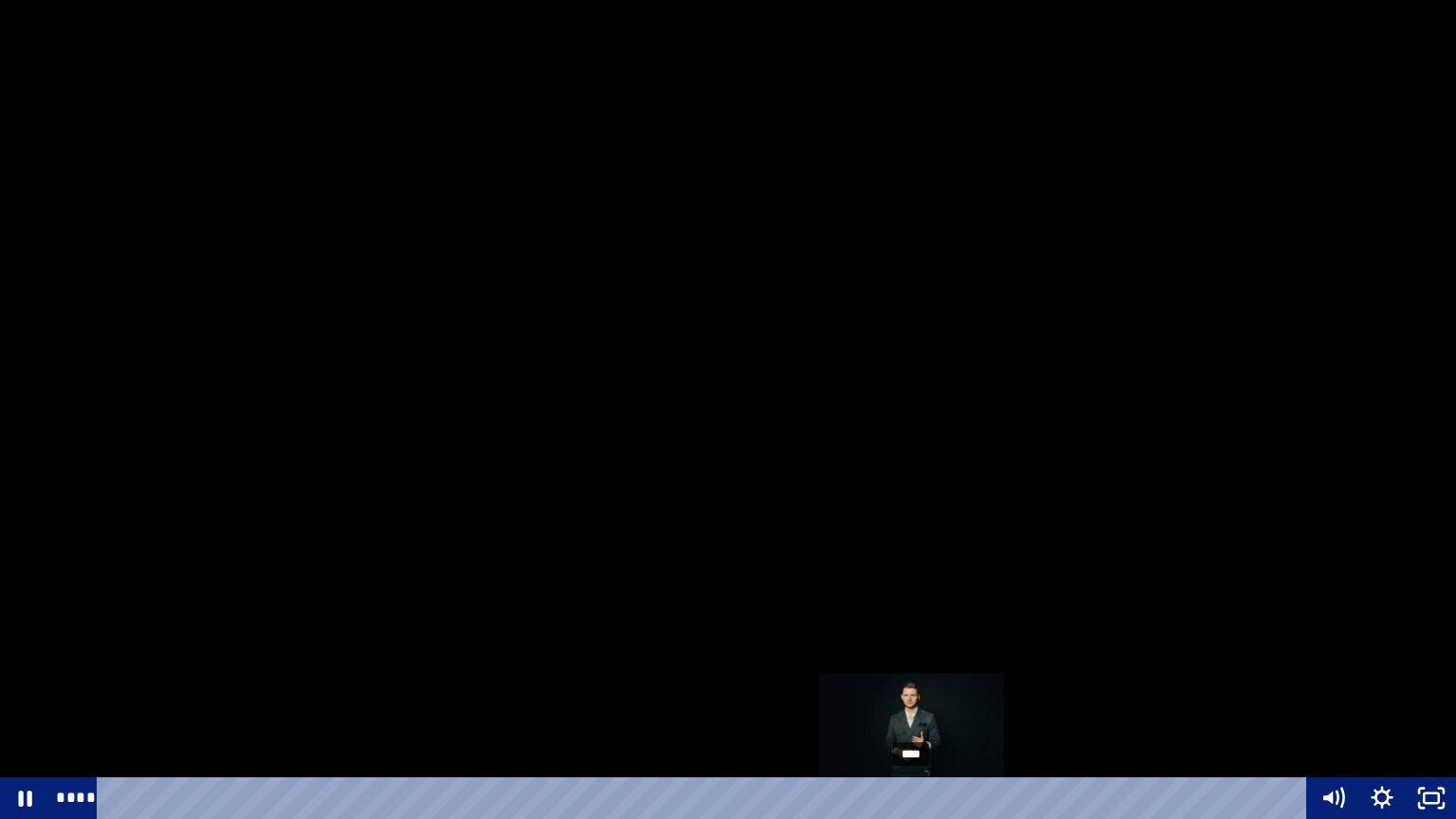 click on "****" at bounding box center (705, 798) 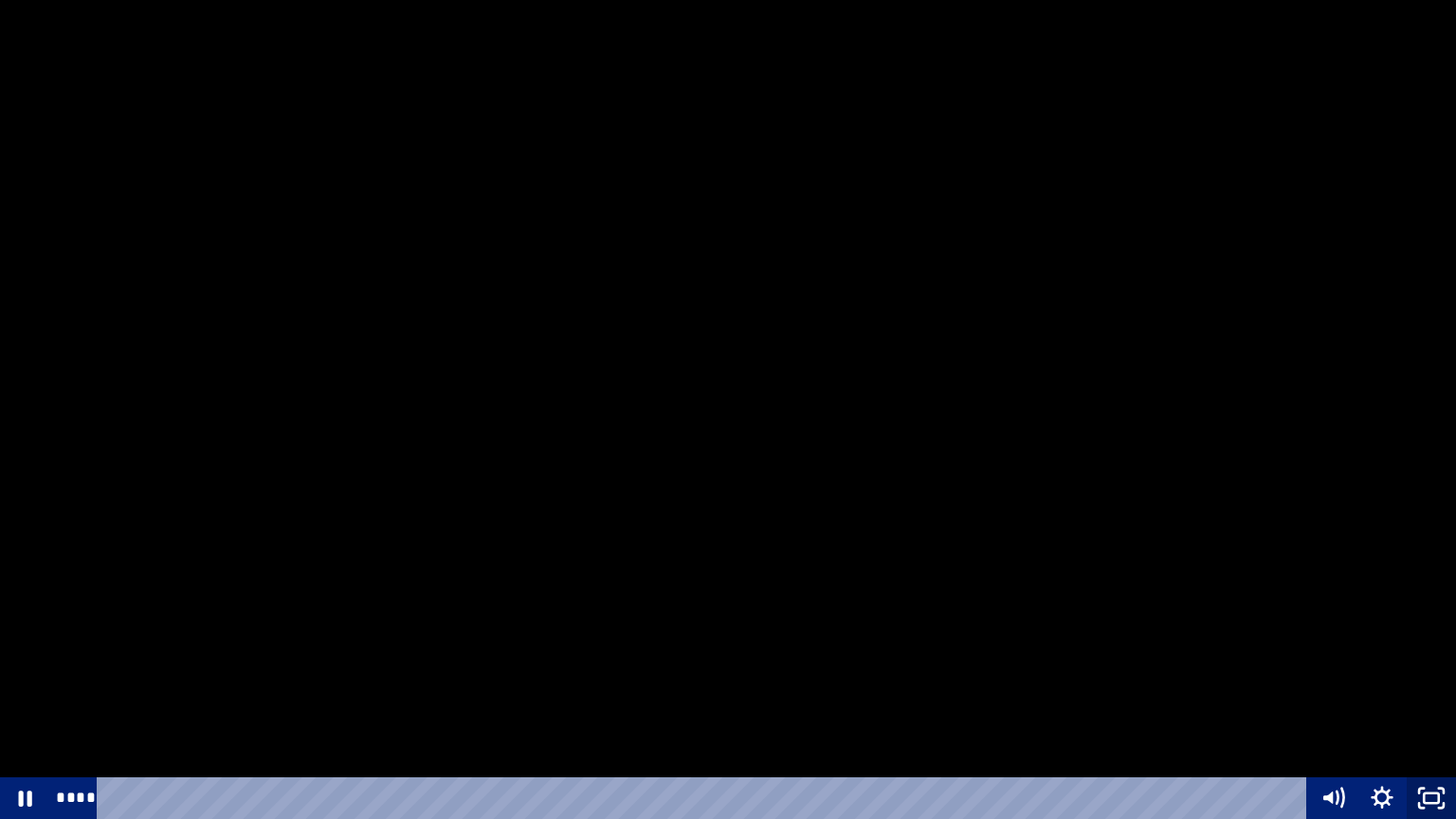 click 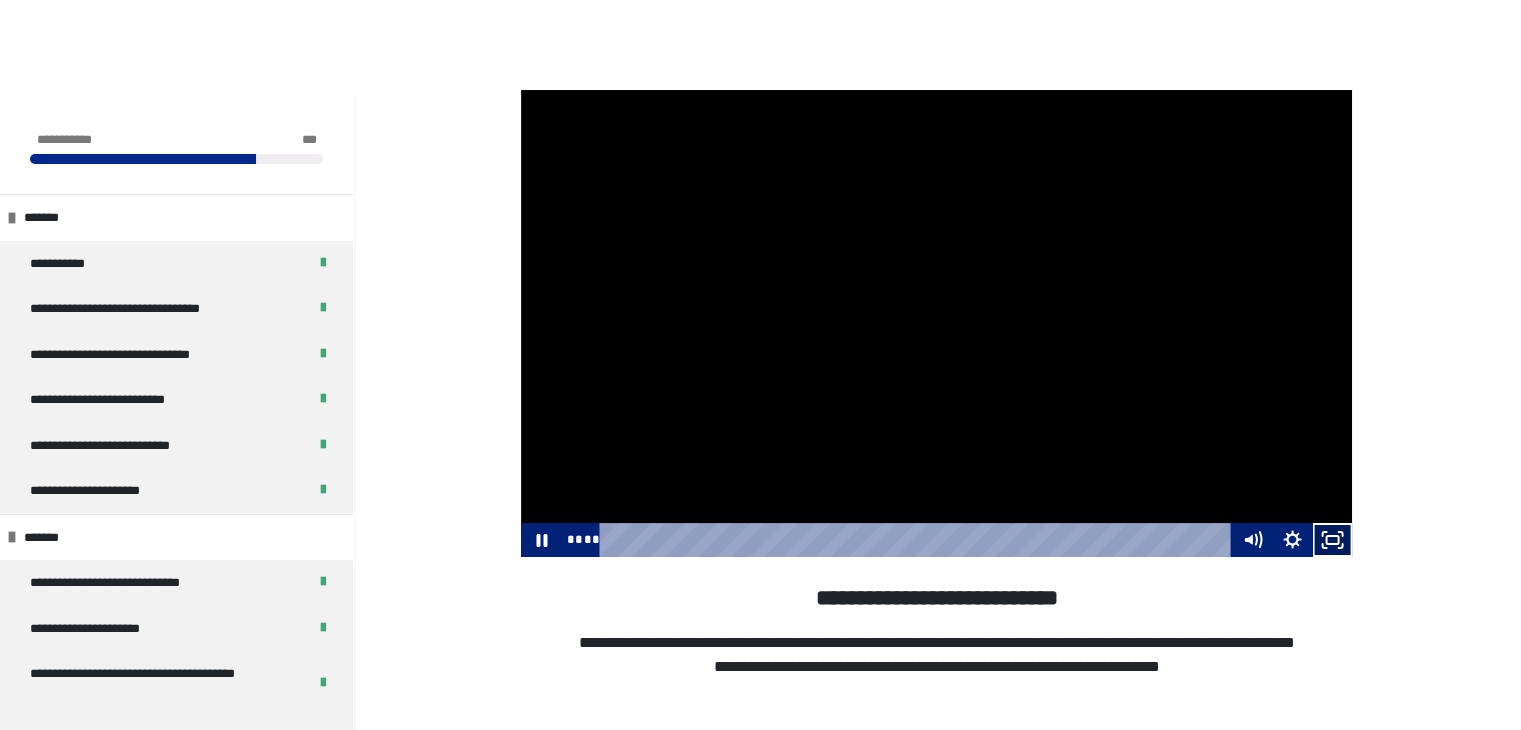 click 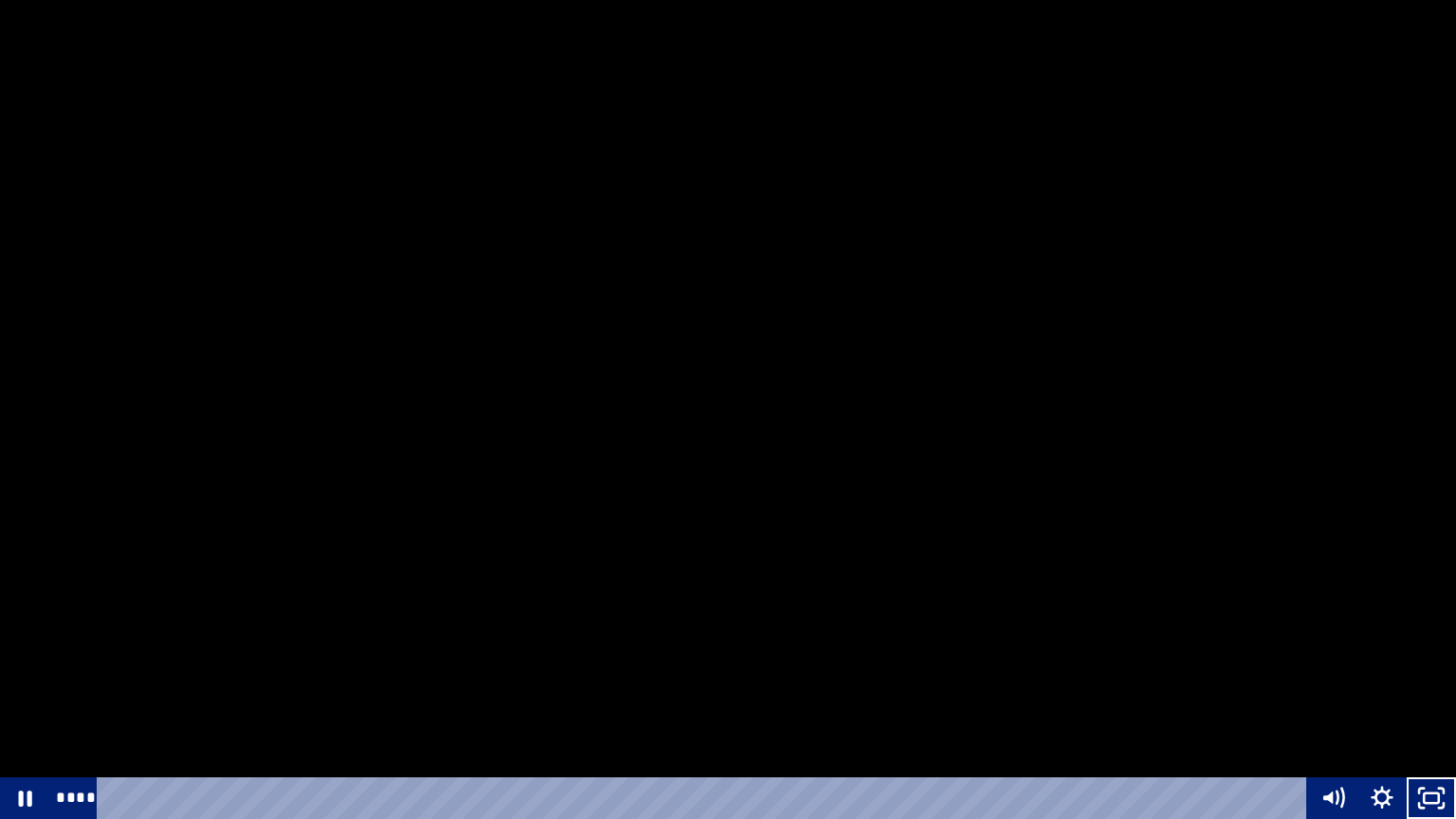 click at bounding box center (728, 410) 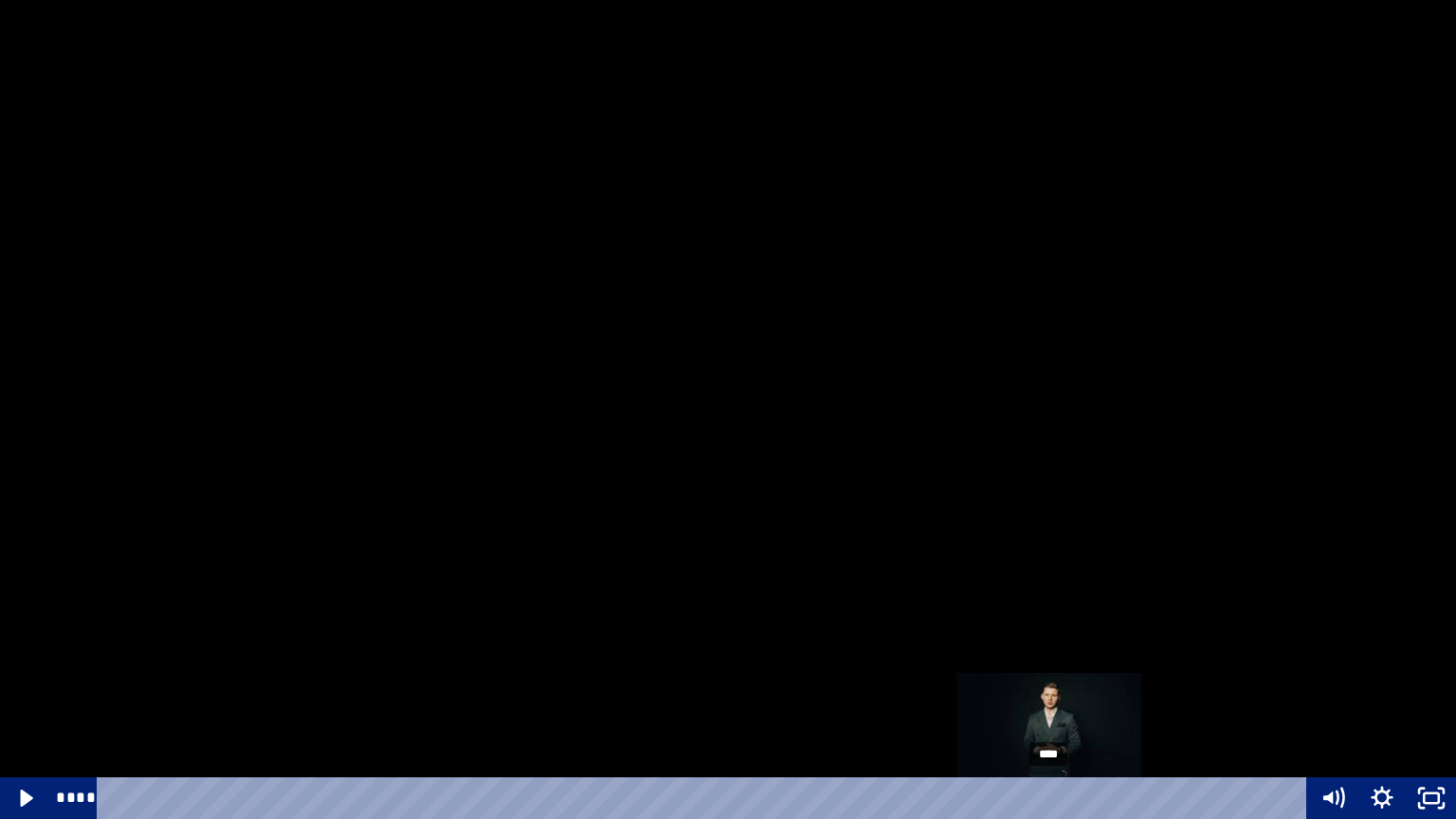 click on "****" at bounding box center [705, 798] 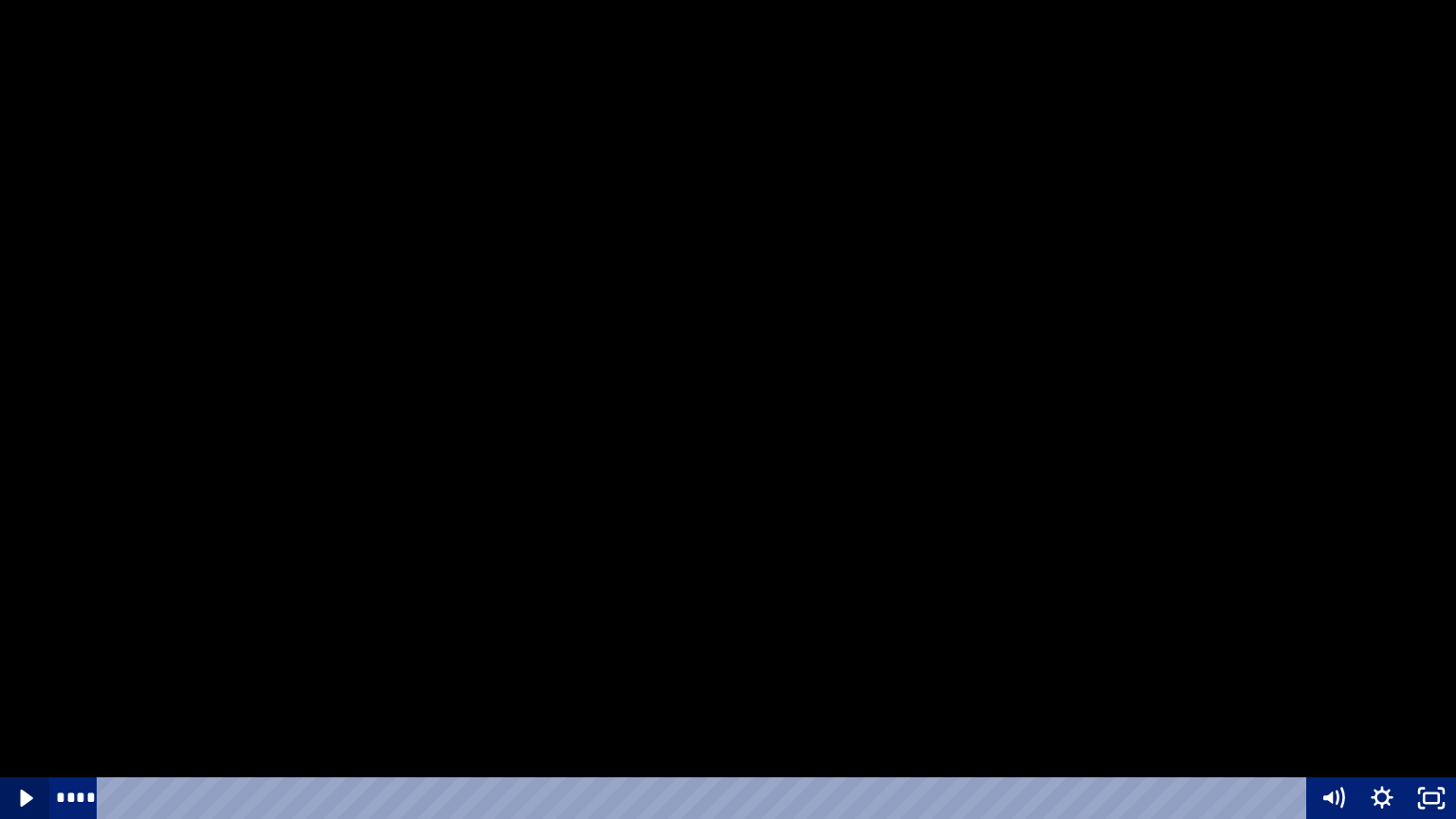click 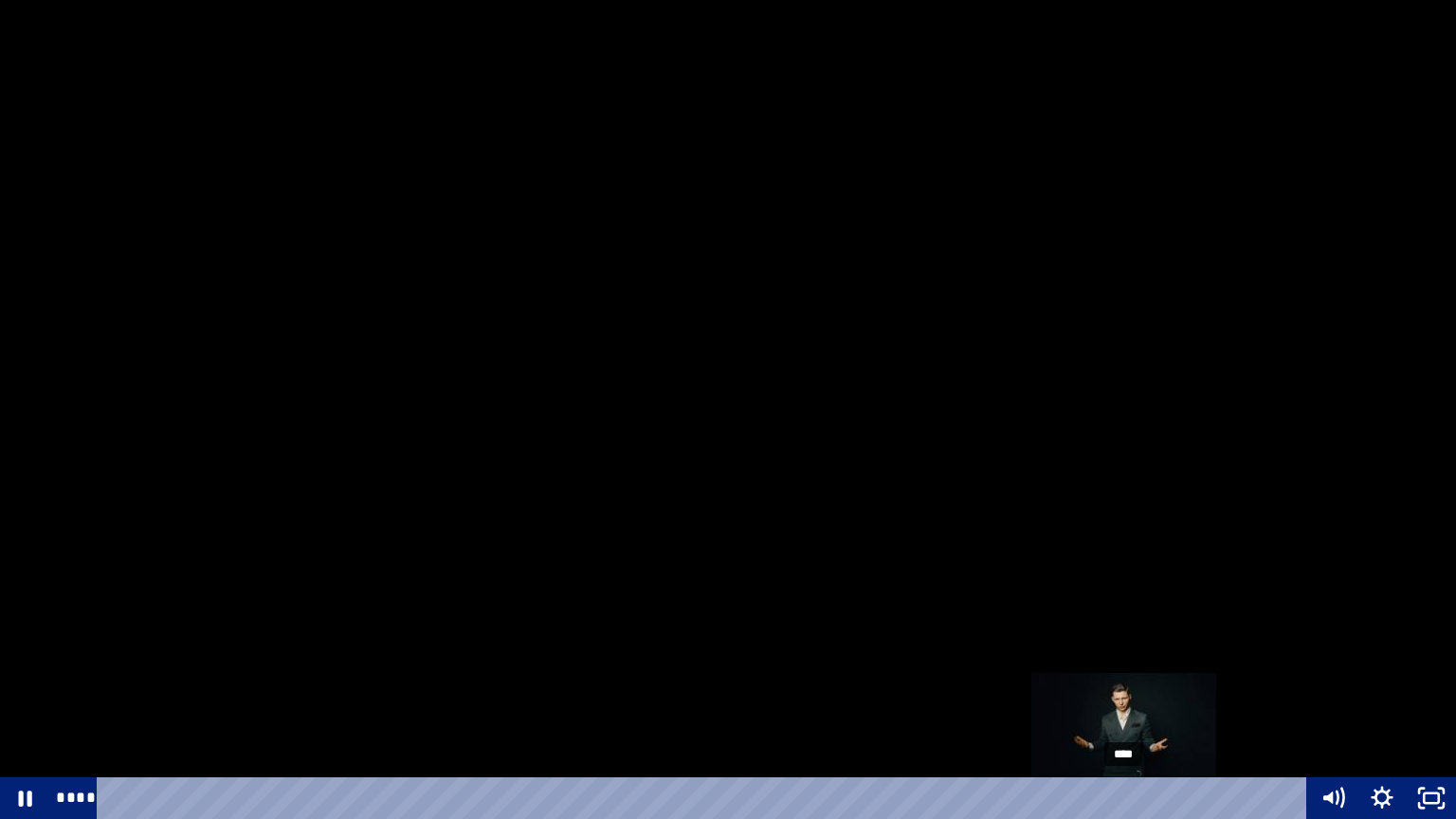 click on "****" at bounding box center (705, 798) 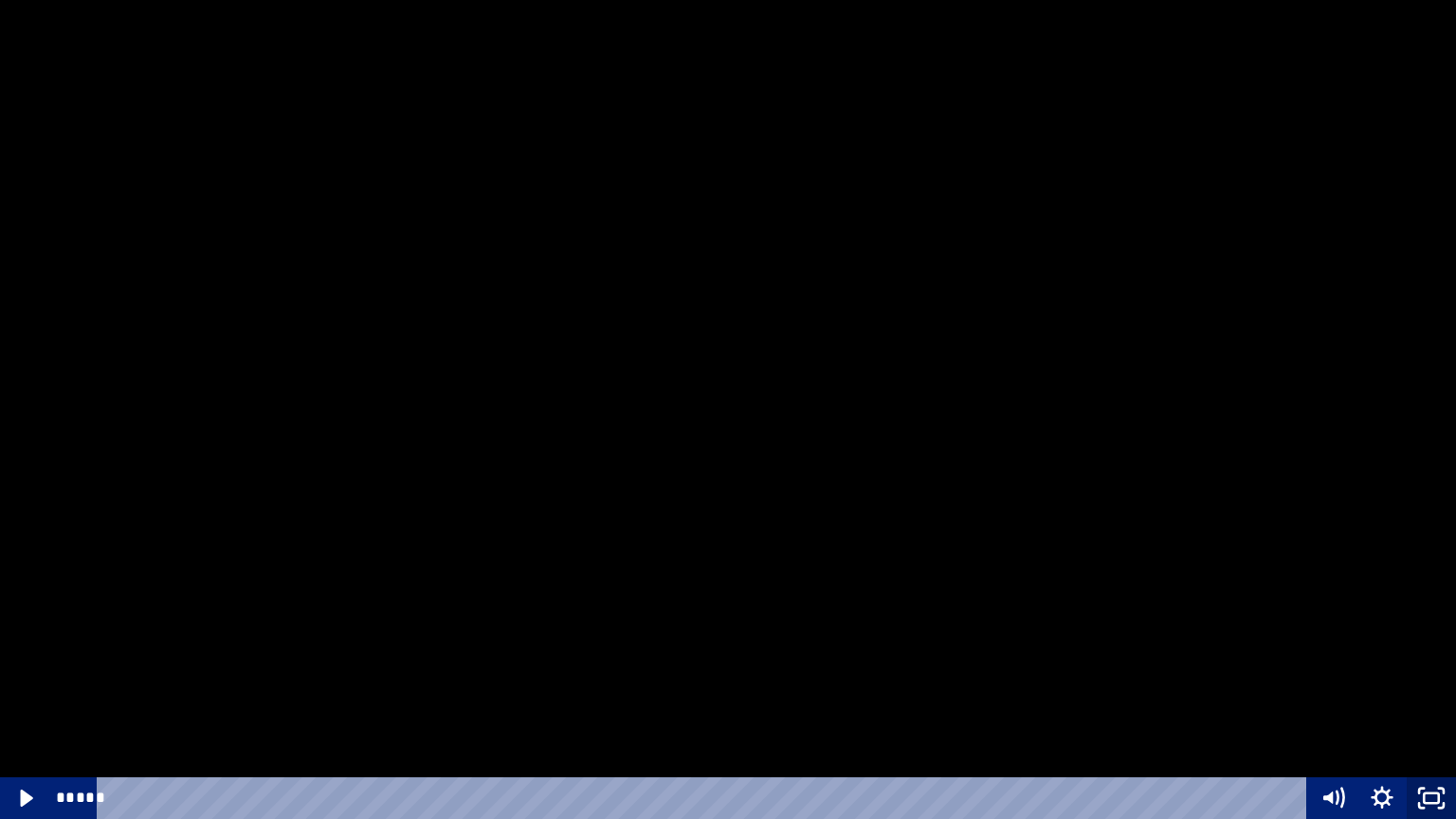 click 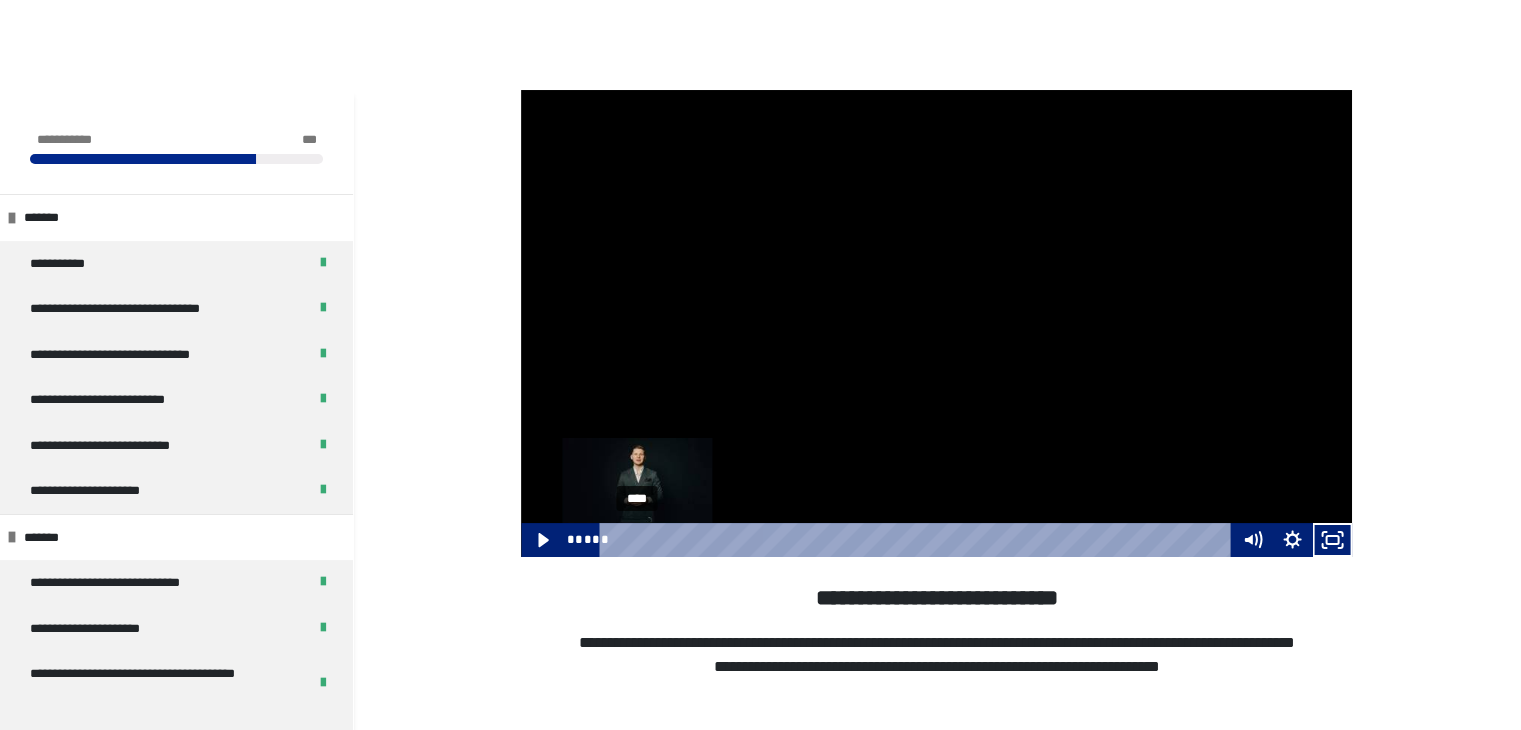 scroll, scrollTop: 364, scrollLeft: 0, axis: vertical 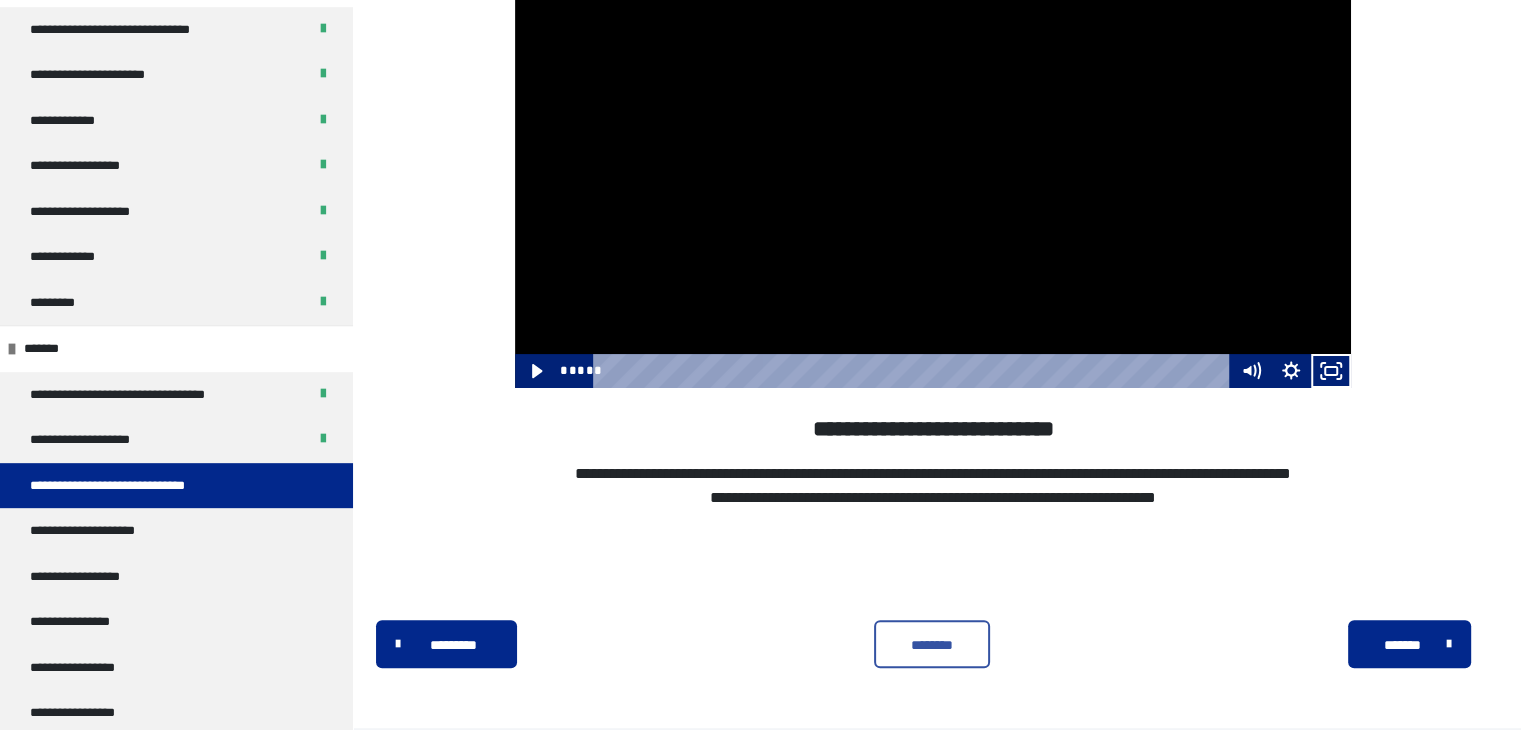 click on "********" at bounding box center (932, 644) 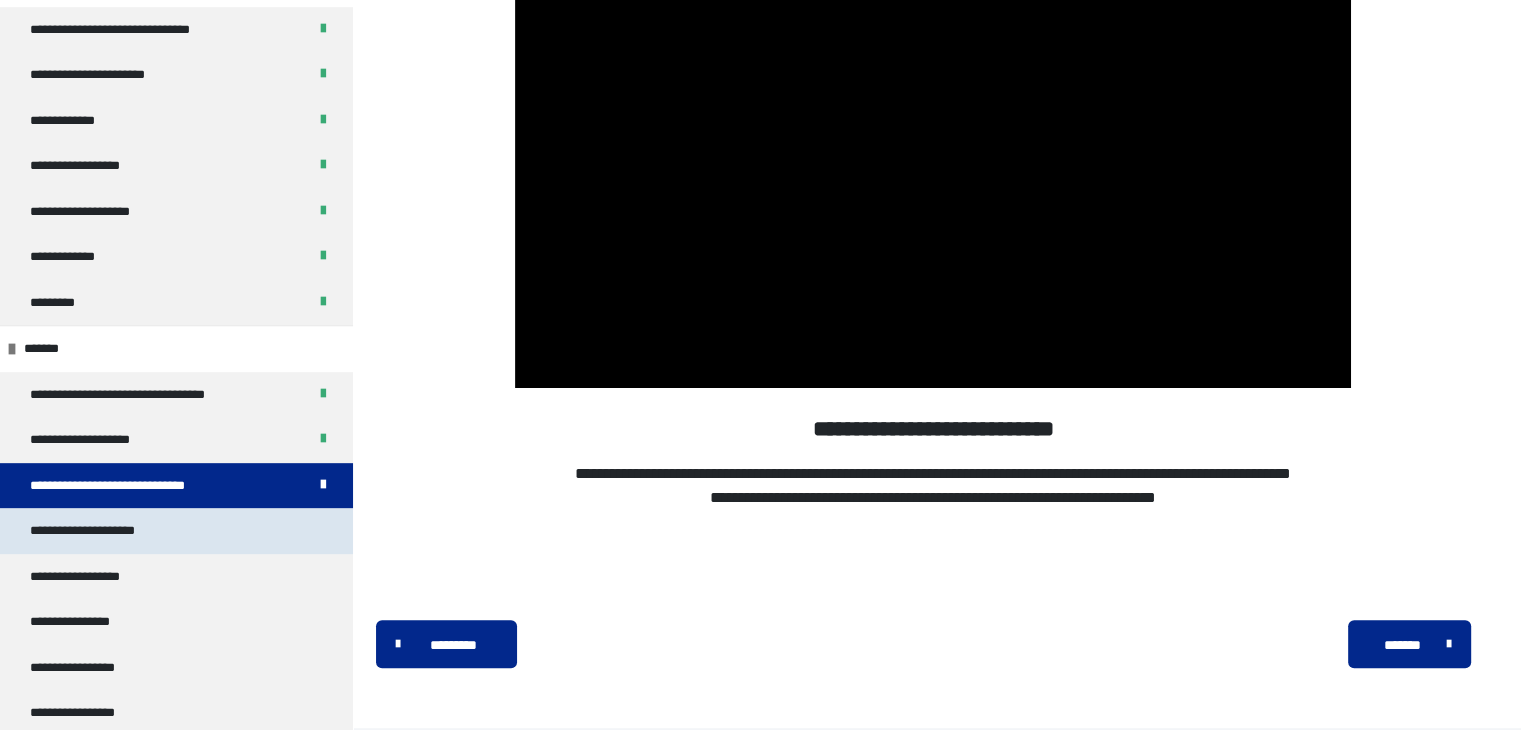 click on "**********" at bounding box center [94, 531] 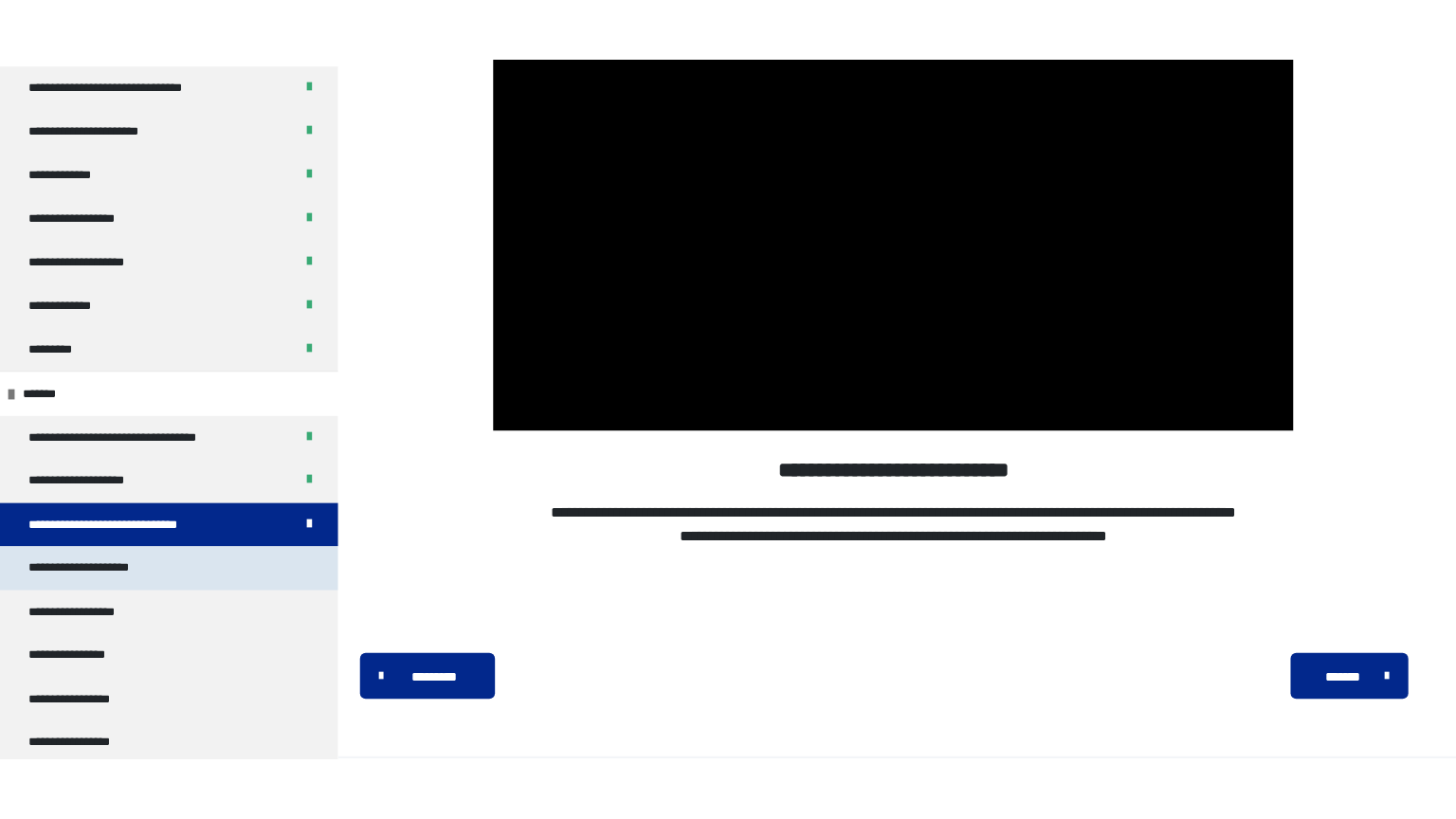 scroll, scrollTop: 276, scrollLeft: 0, axis: vertical 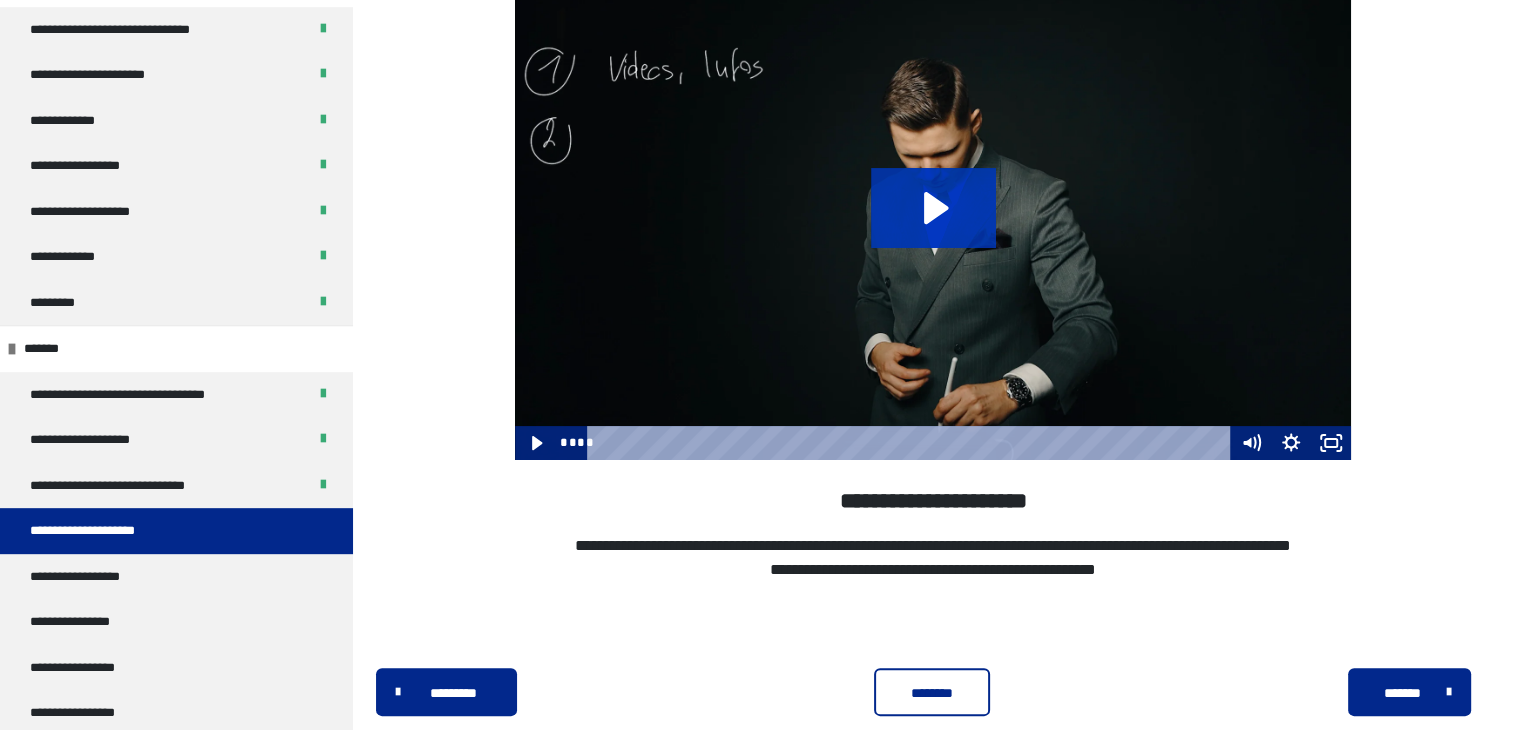 click 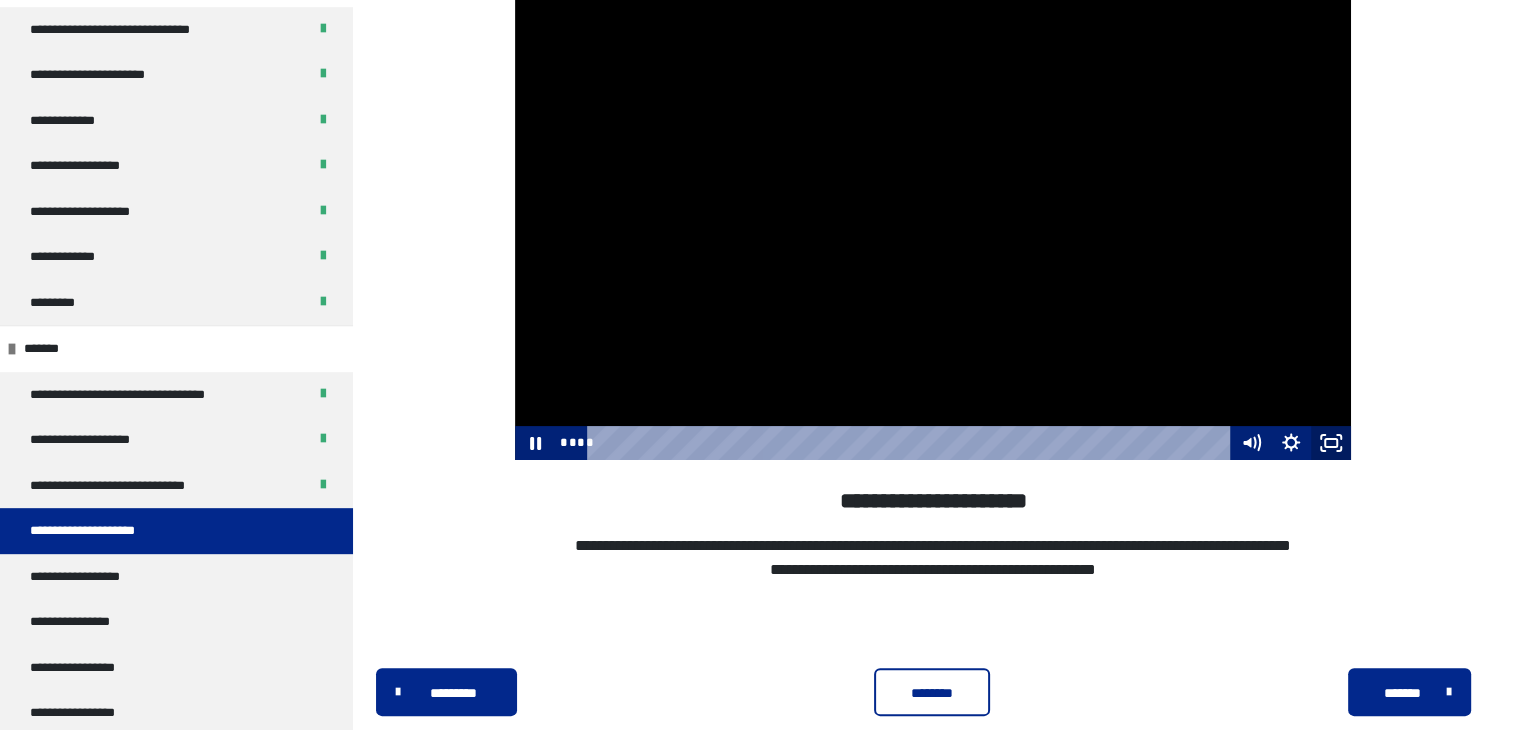 click 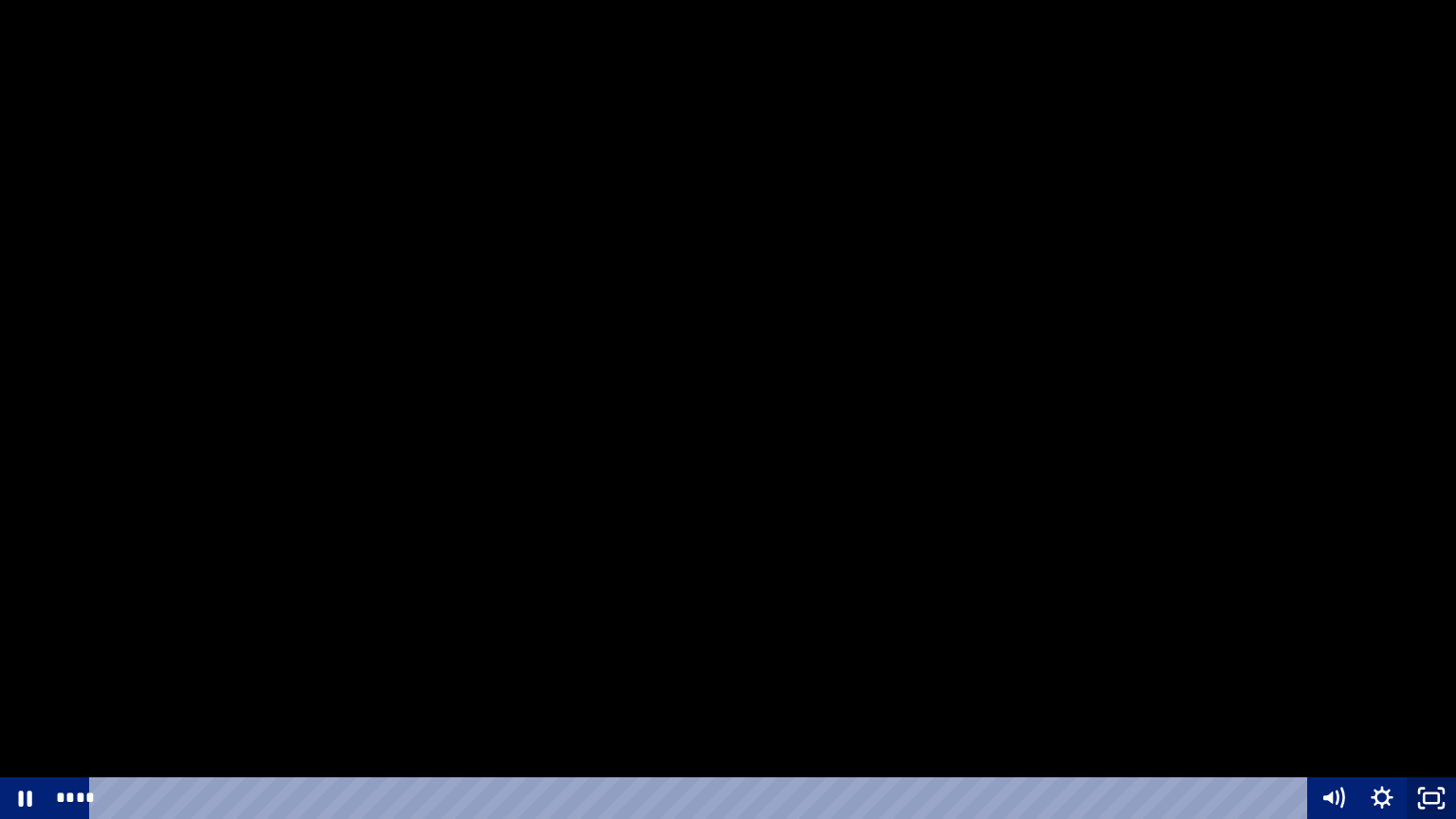 click 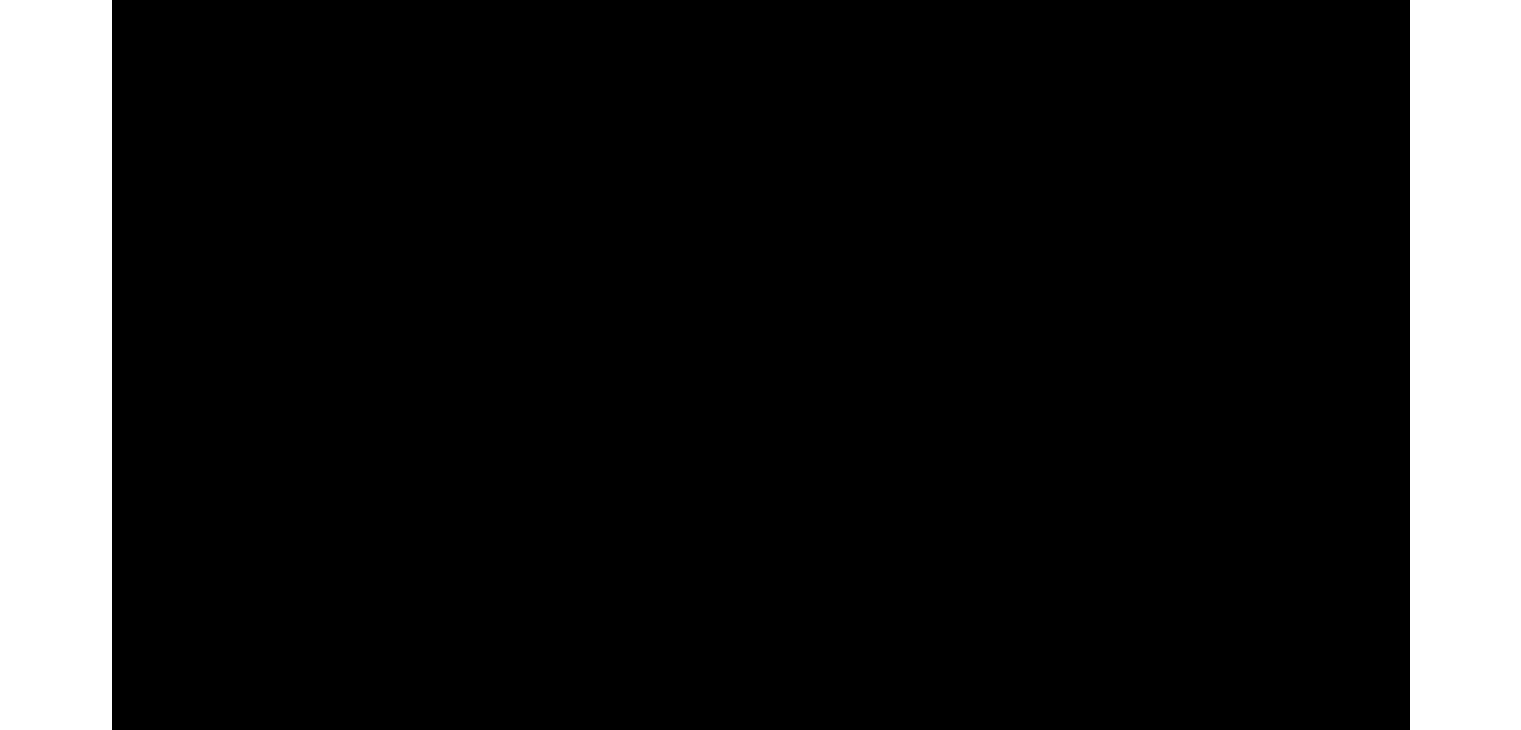 scroll, scrollTop: 803, scrollLeft: 0, axis: vertical 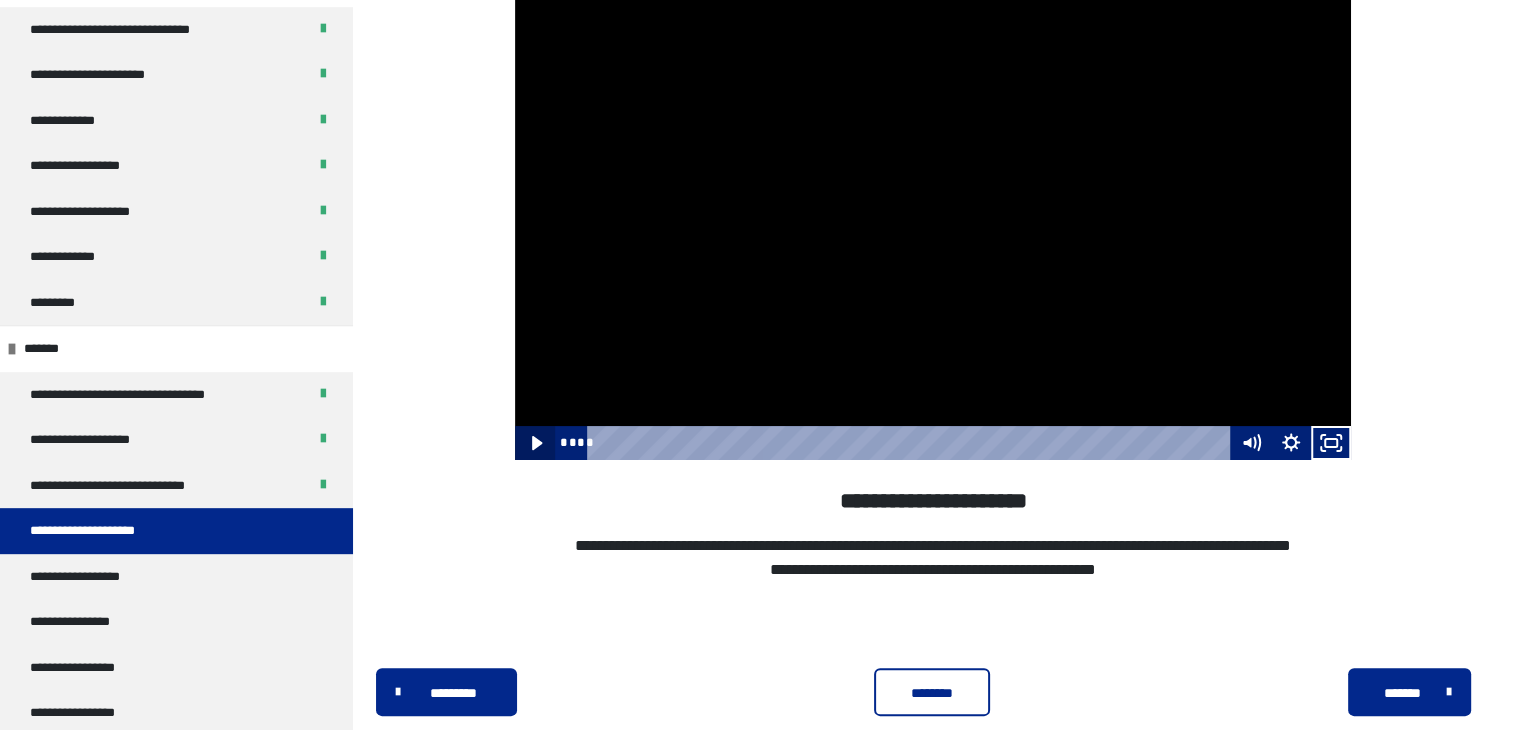 click 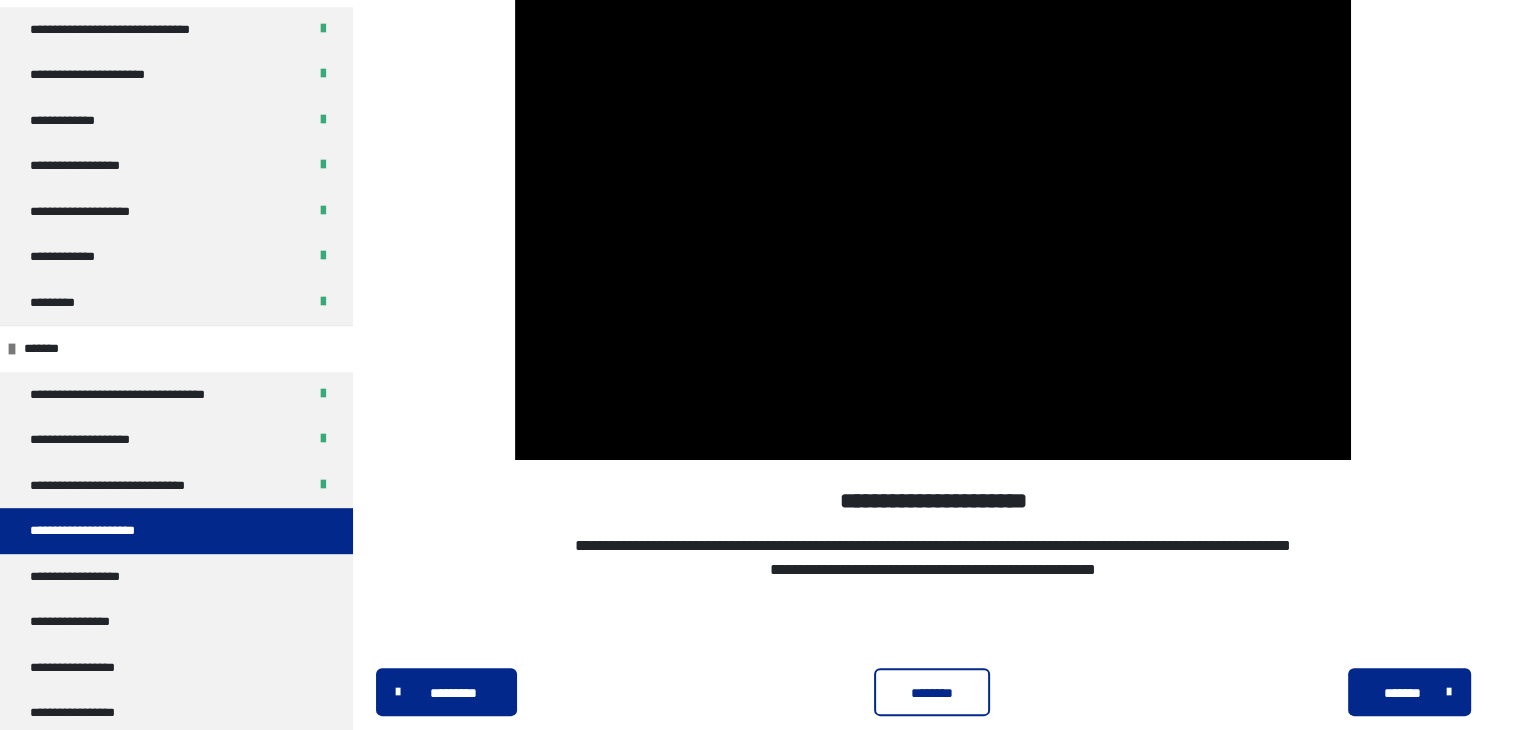type 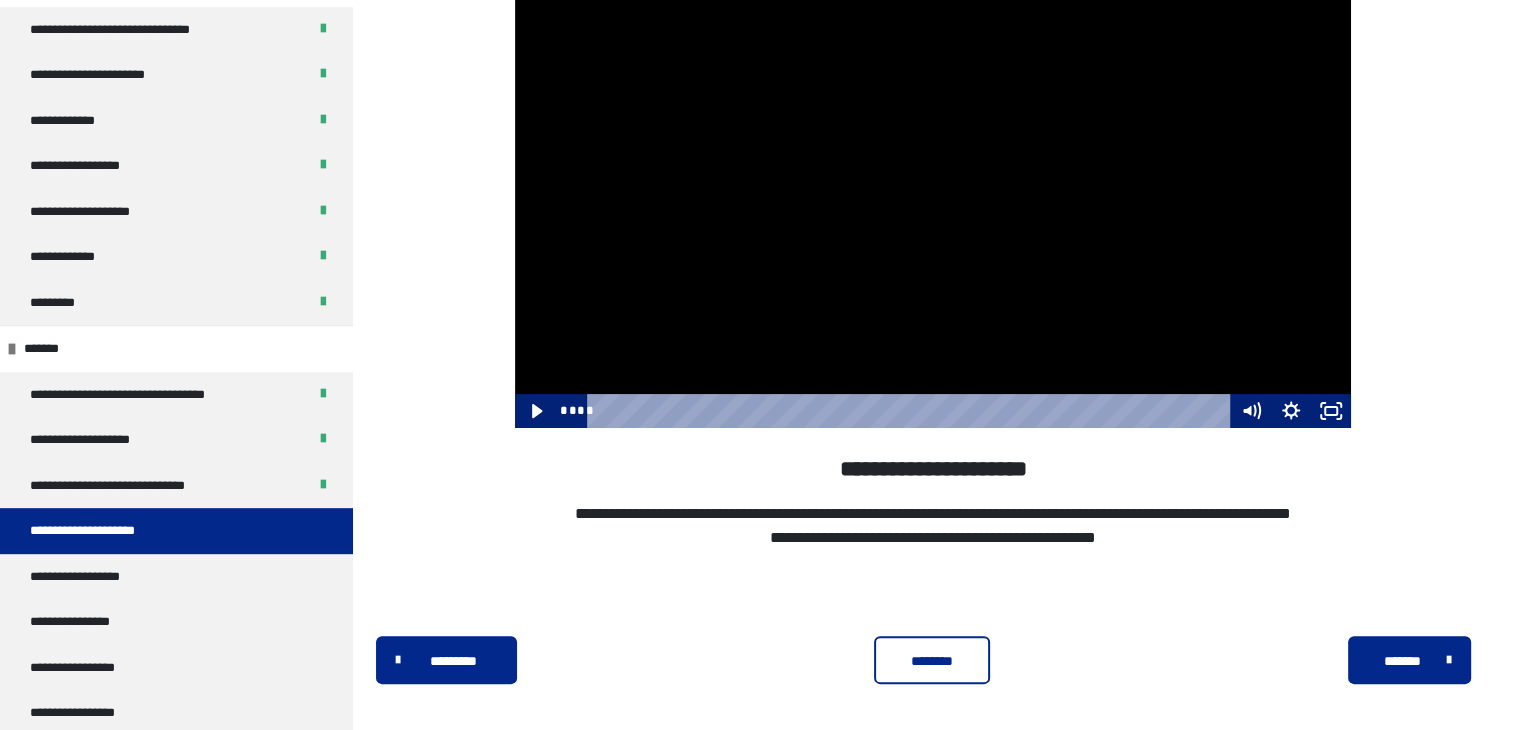 scroll, scrollTop: 340, scrollLeft: 0, axis: vertical 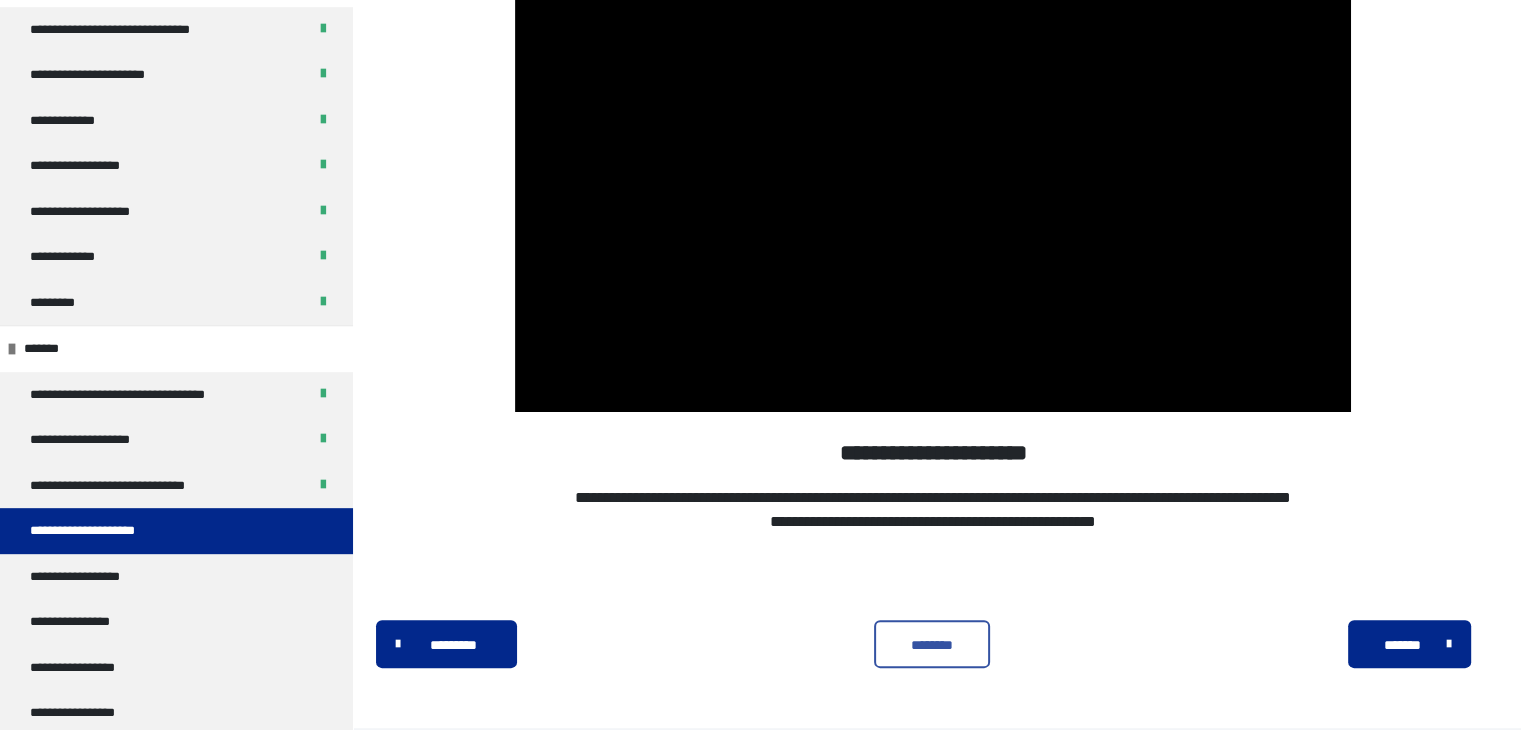 click on "********" at bounding box center [932, 645] 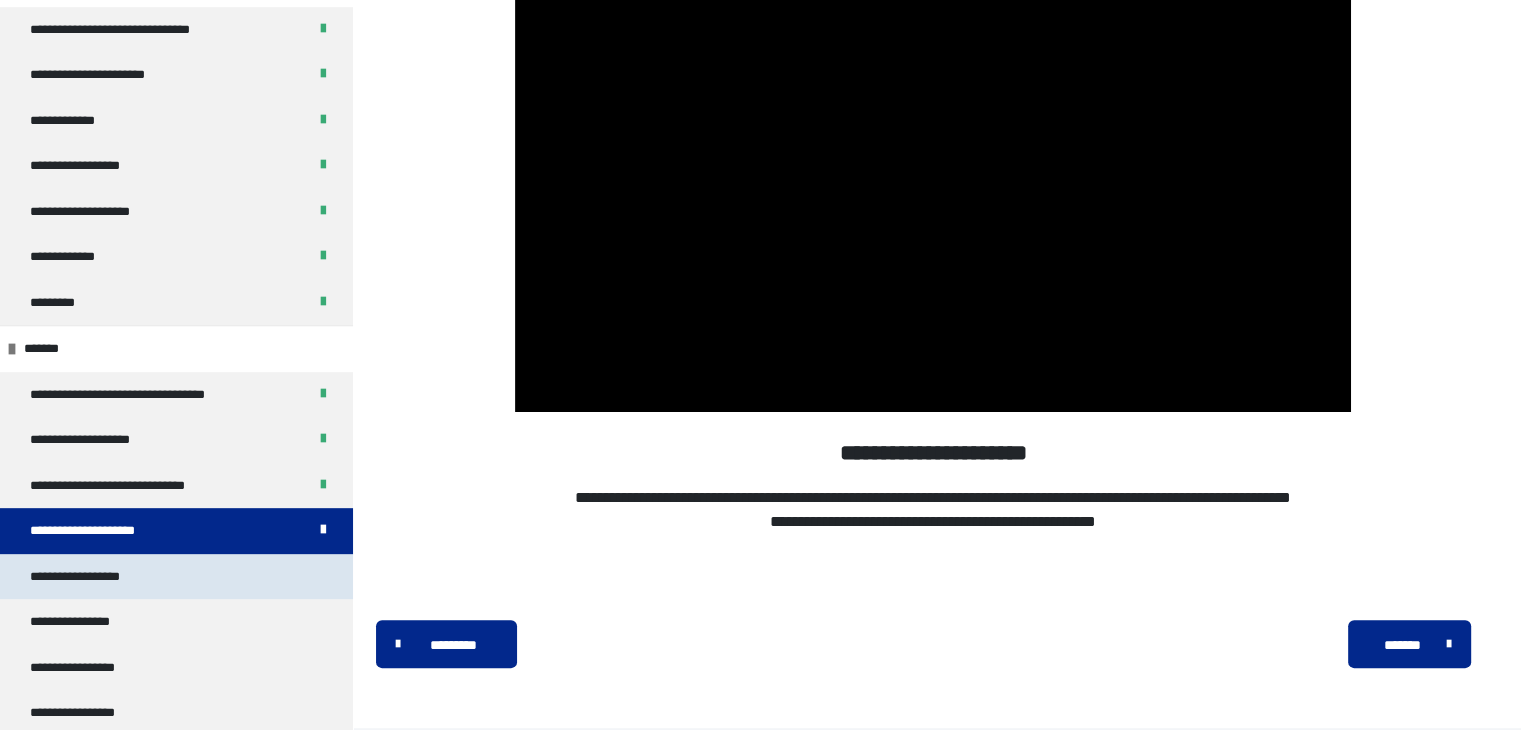 click on "**********" at bounding box center [176, 577] 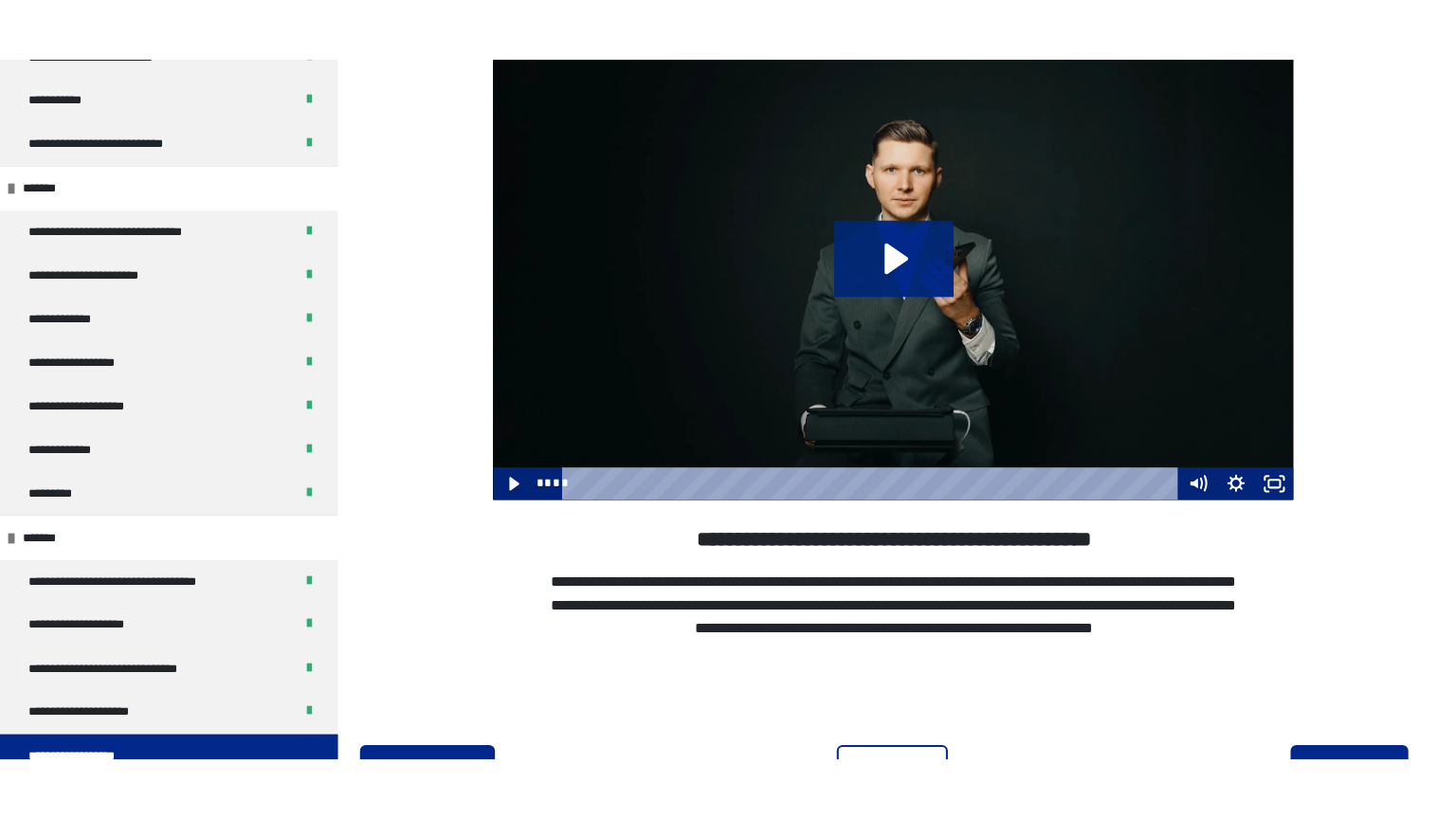 scroll, scrollTop: 761, scrollLeft: 0, axis: vertical 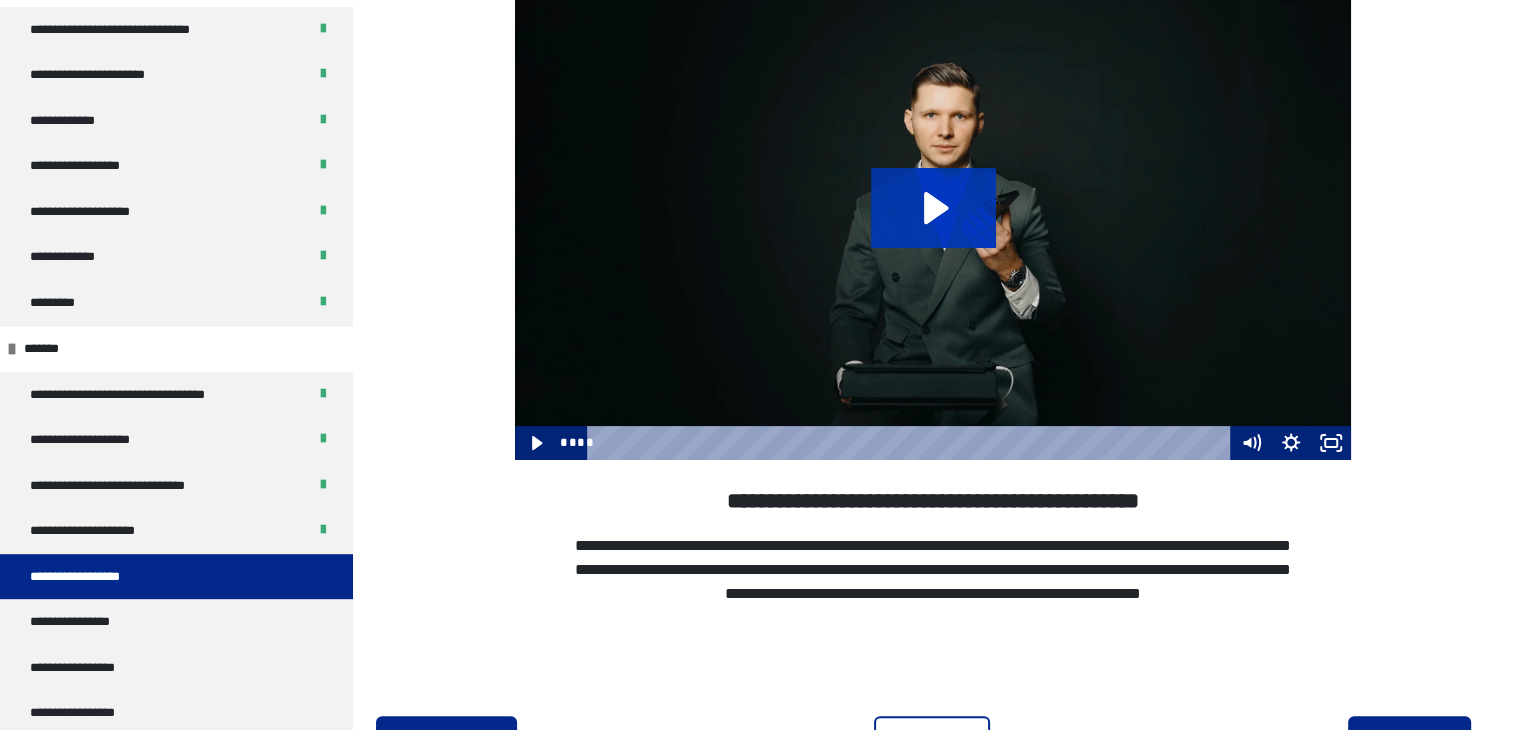 click 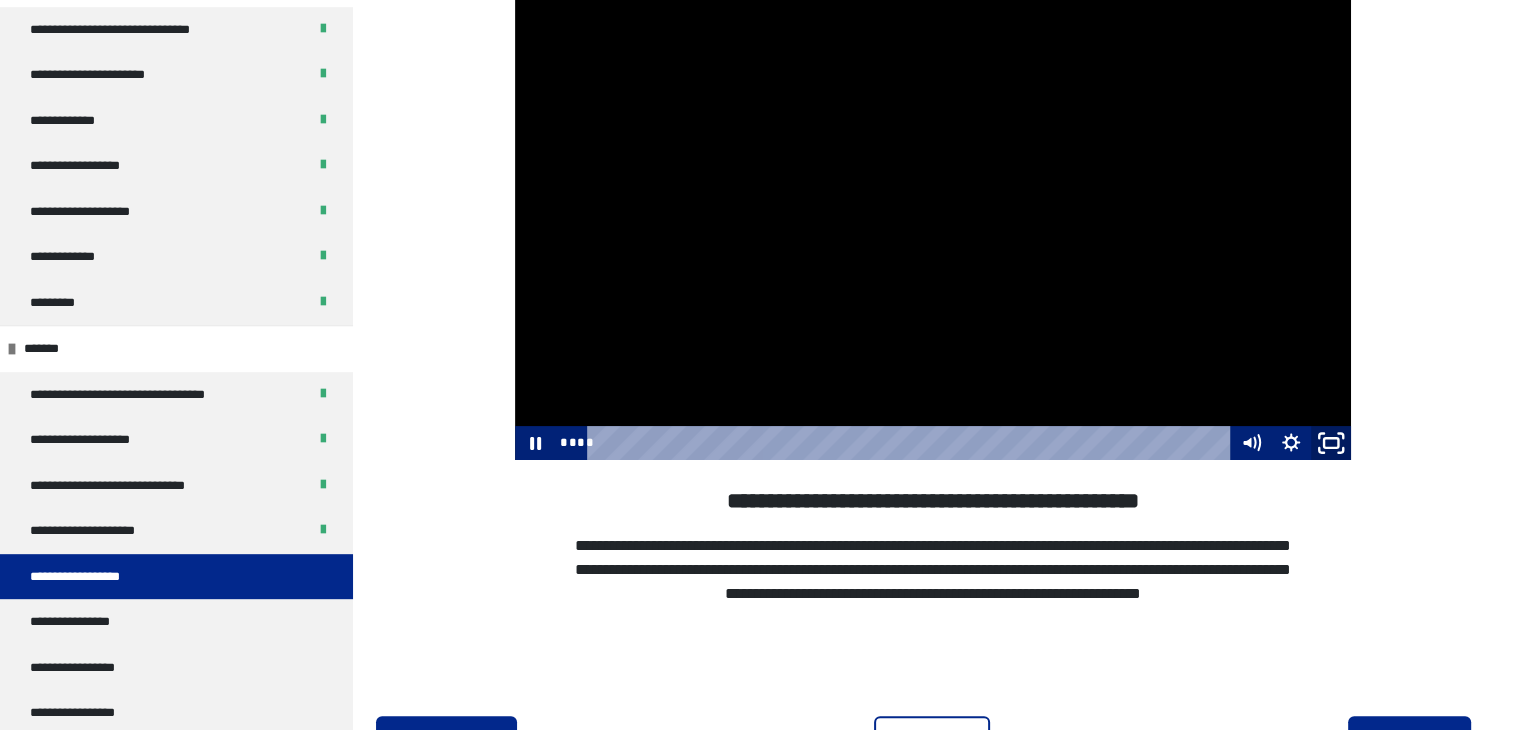 click 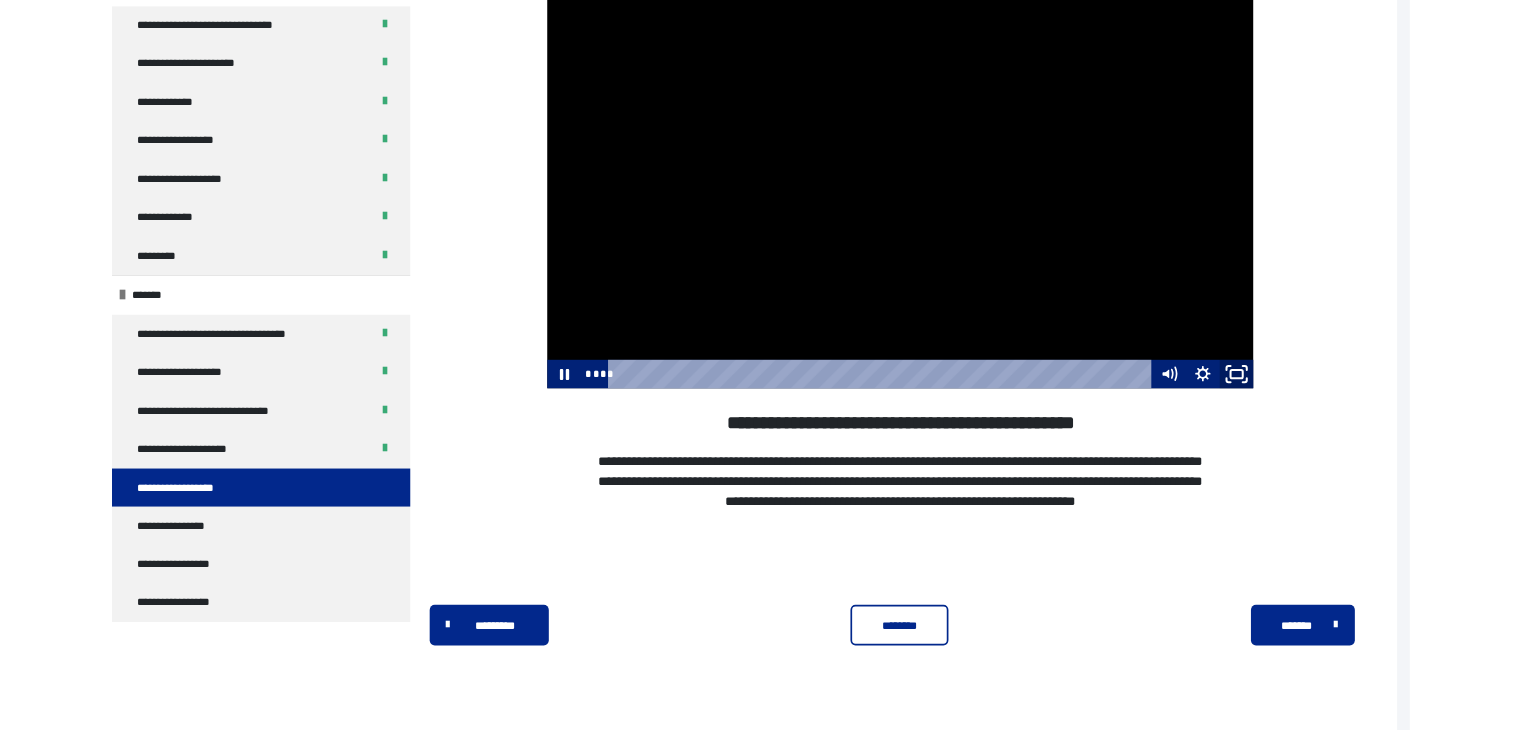 scroll, scrollTop: 668, scrollLeft: 0, axis: vertical 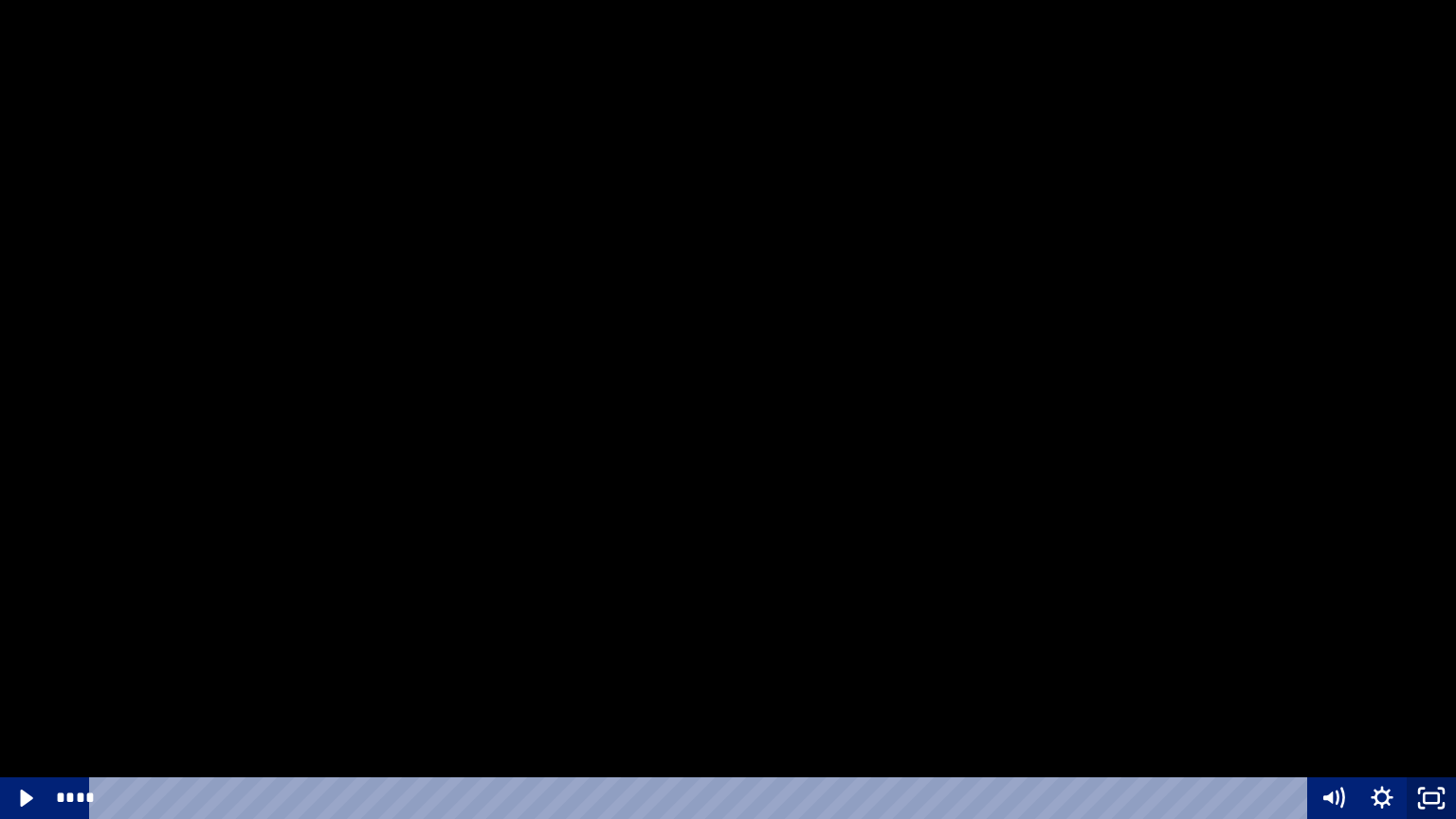 click 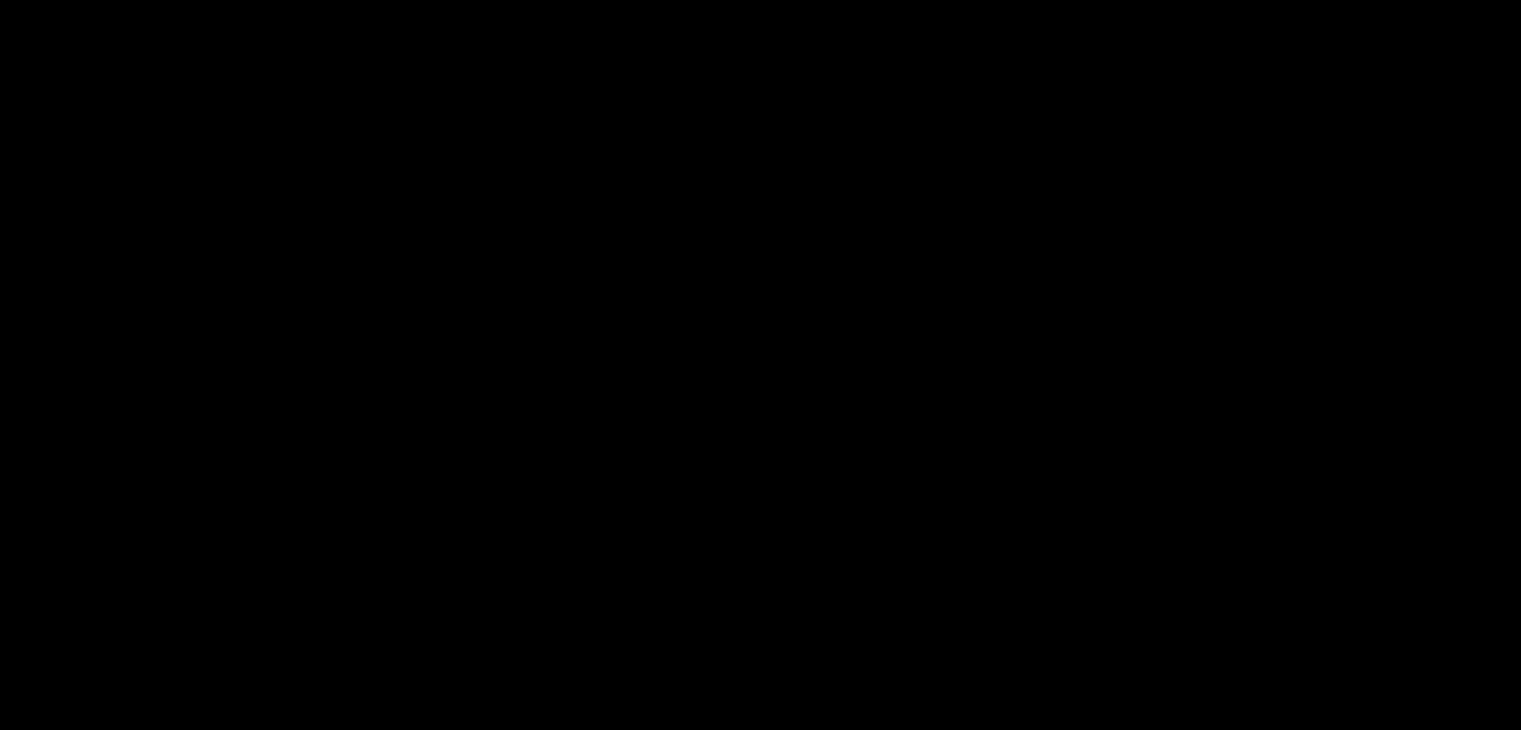 scroll, scrollTop: 803, scrollLeft: 0, axis: vertical 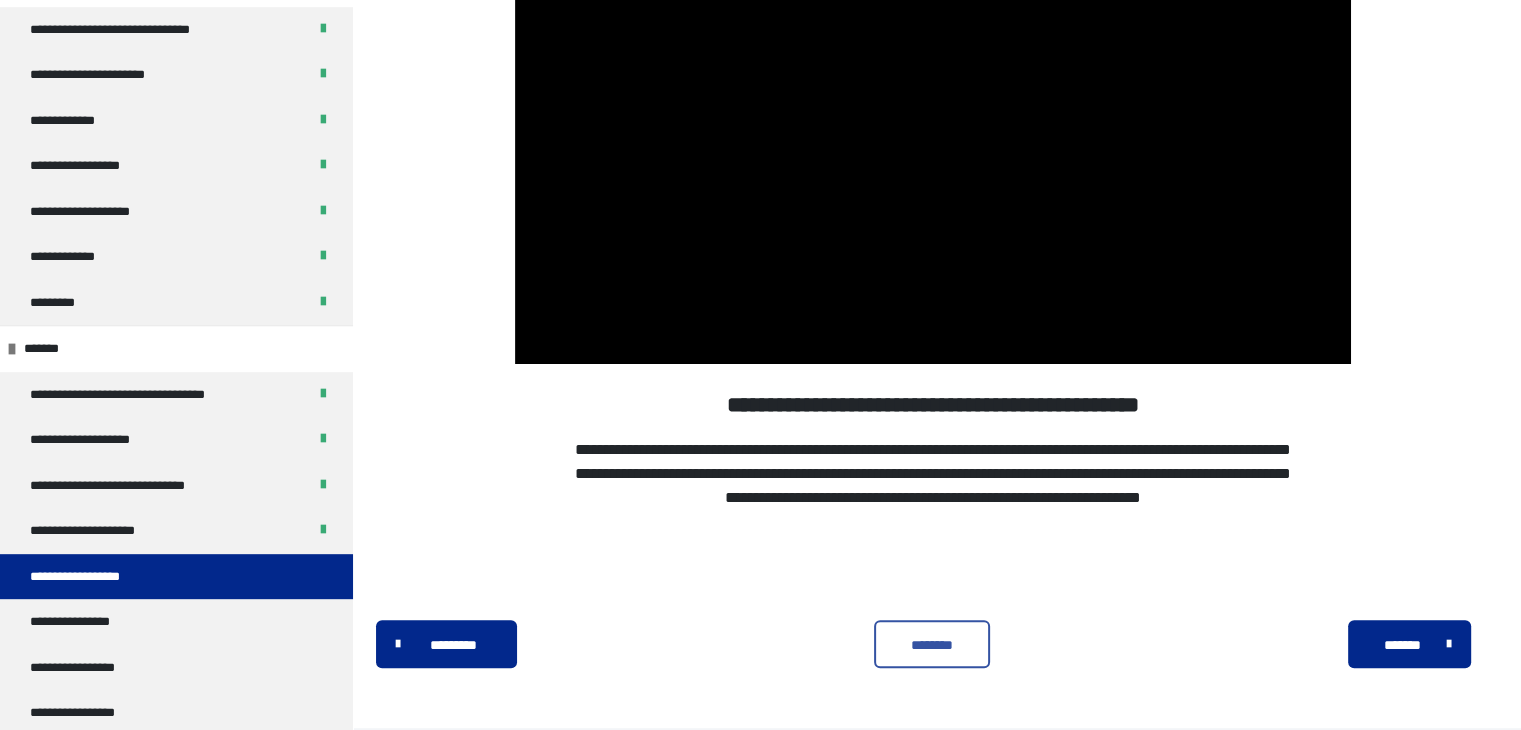 click on "********" at bounding box center (932, 644) 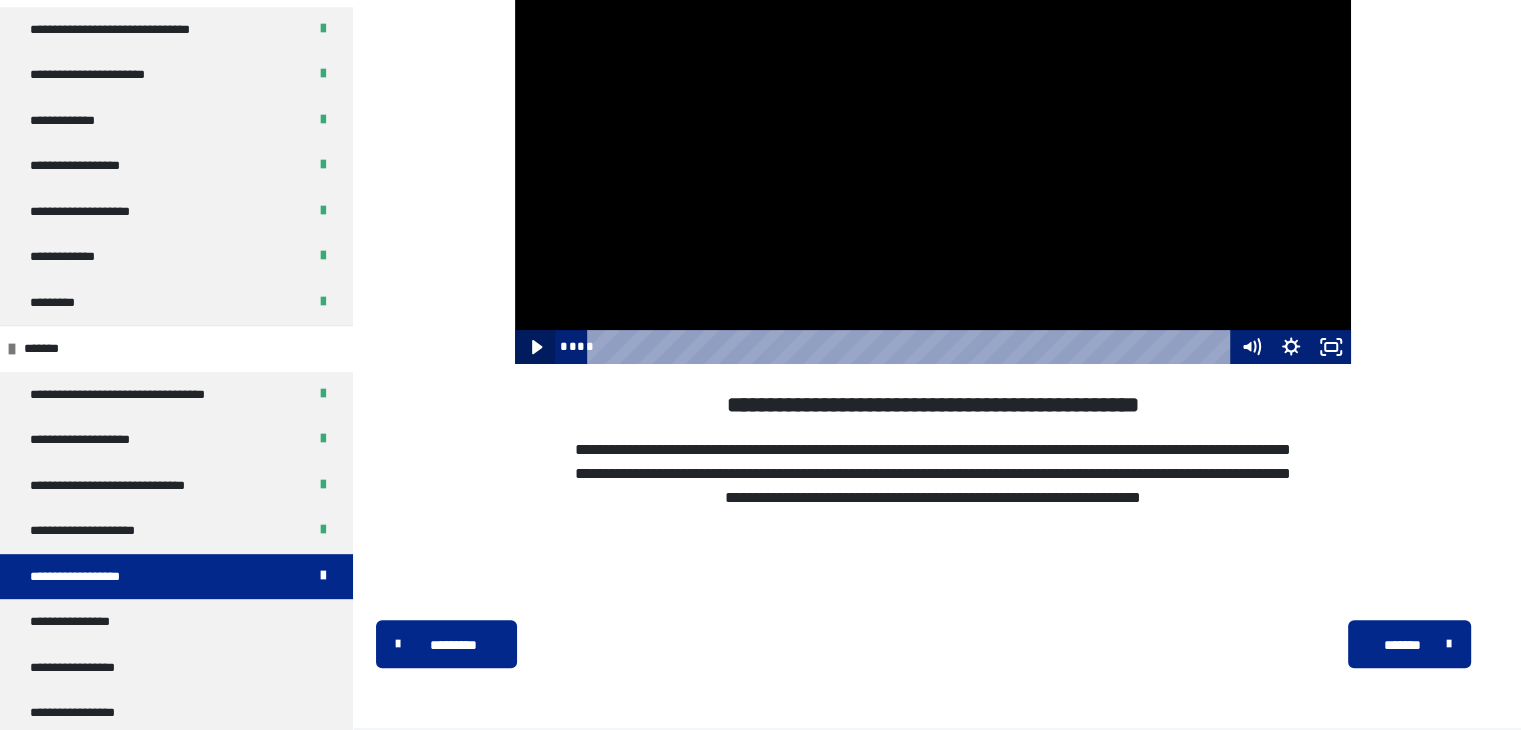 click 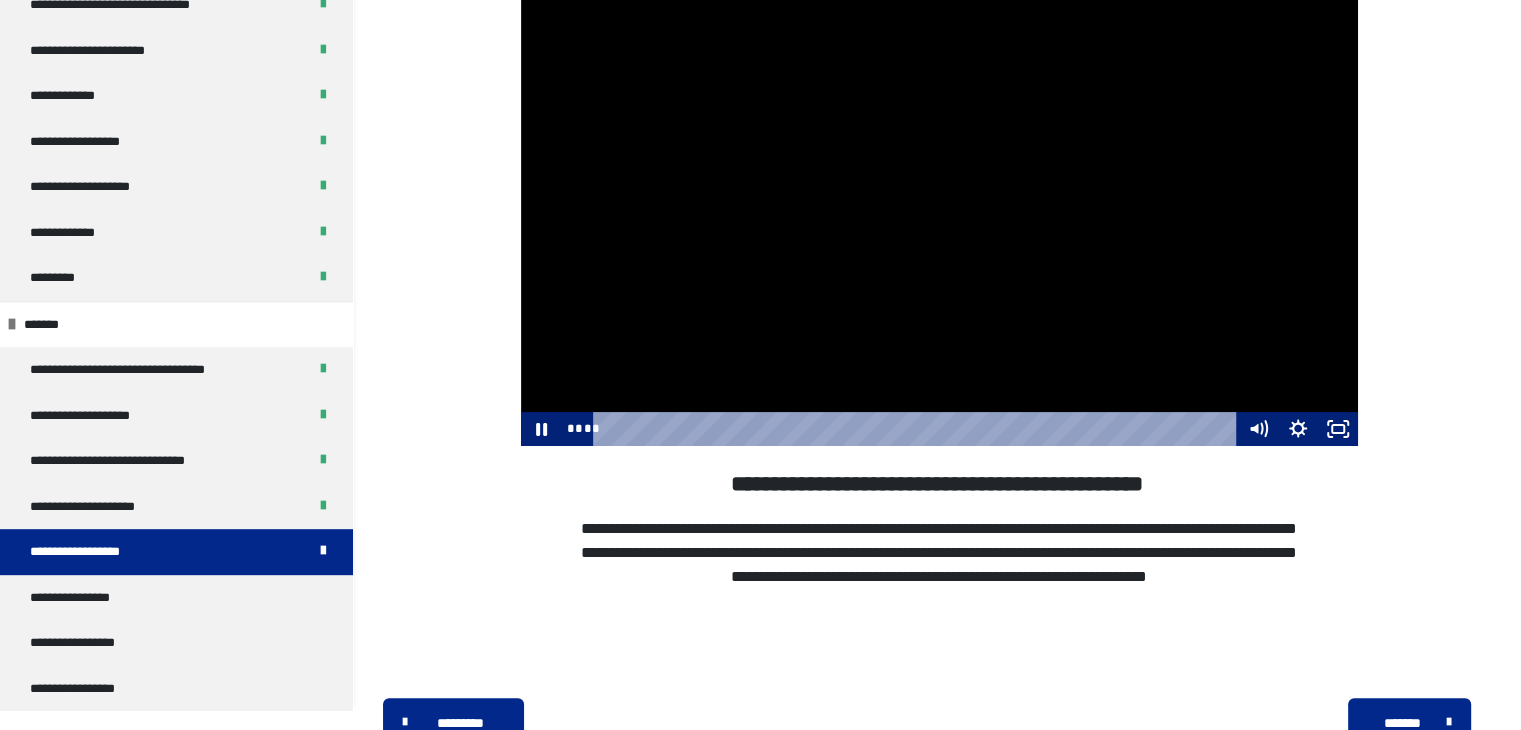 scroll, scrollTop: 196, scrollLeft: 0, axis: vertical 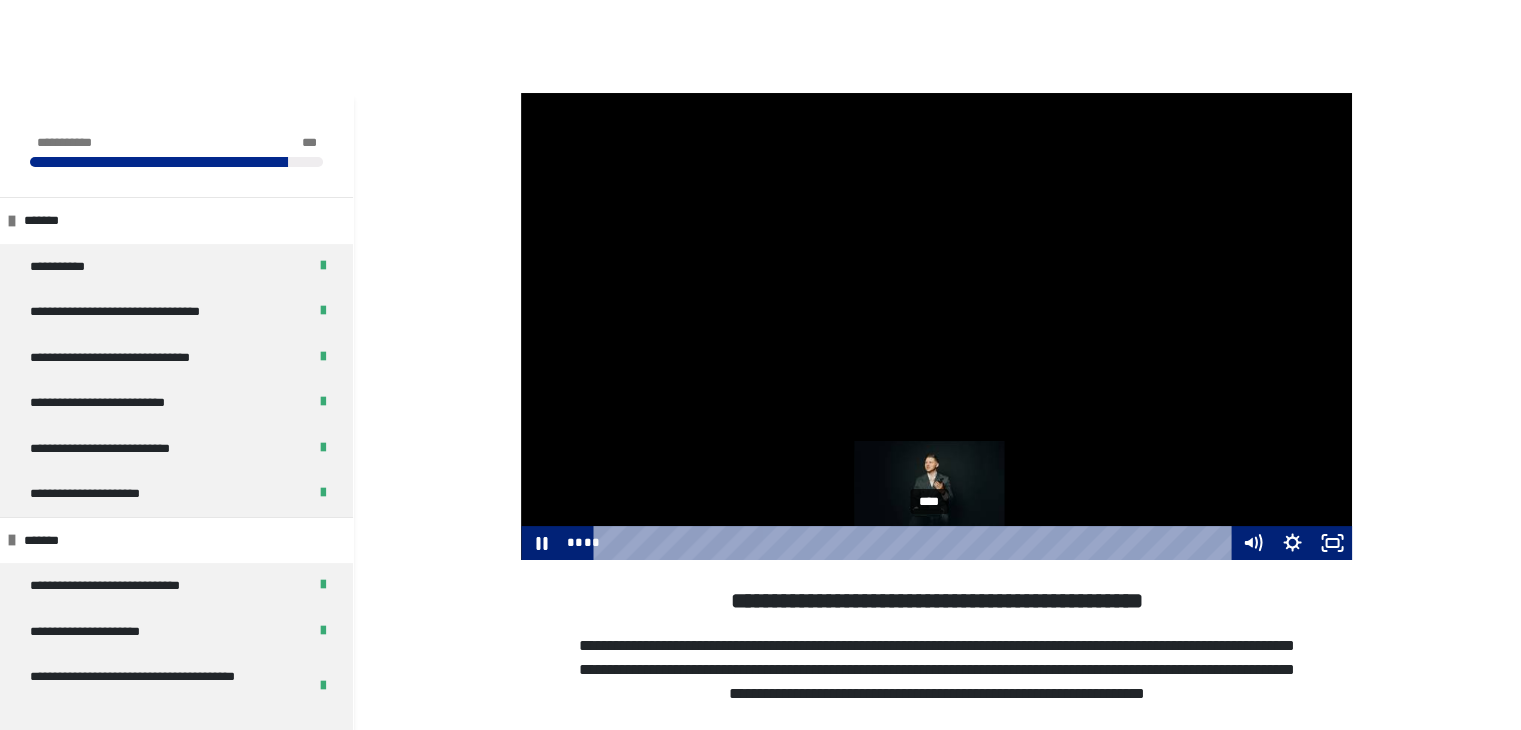 click on "****" at bounding box center (915, 543) 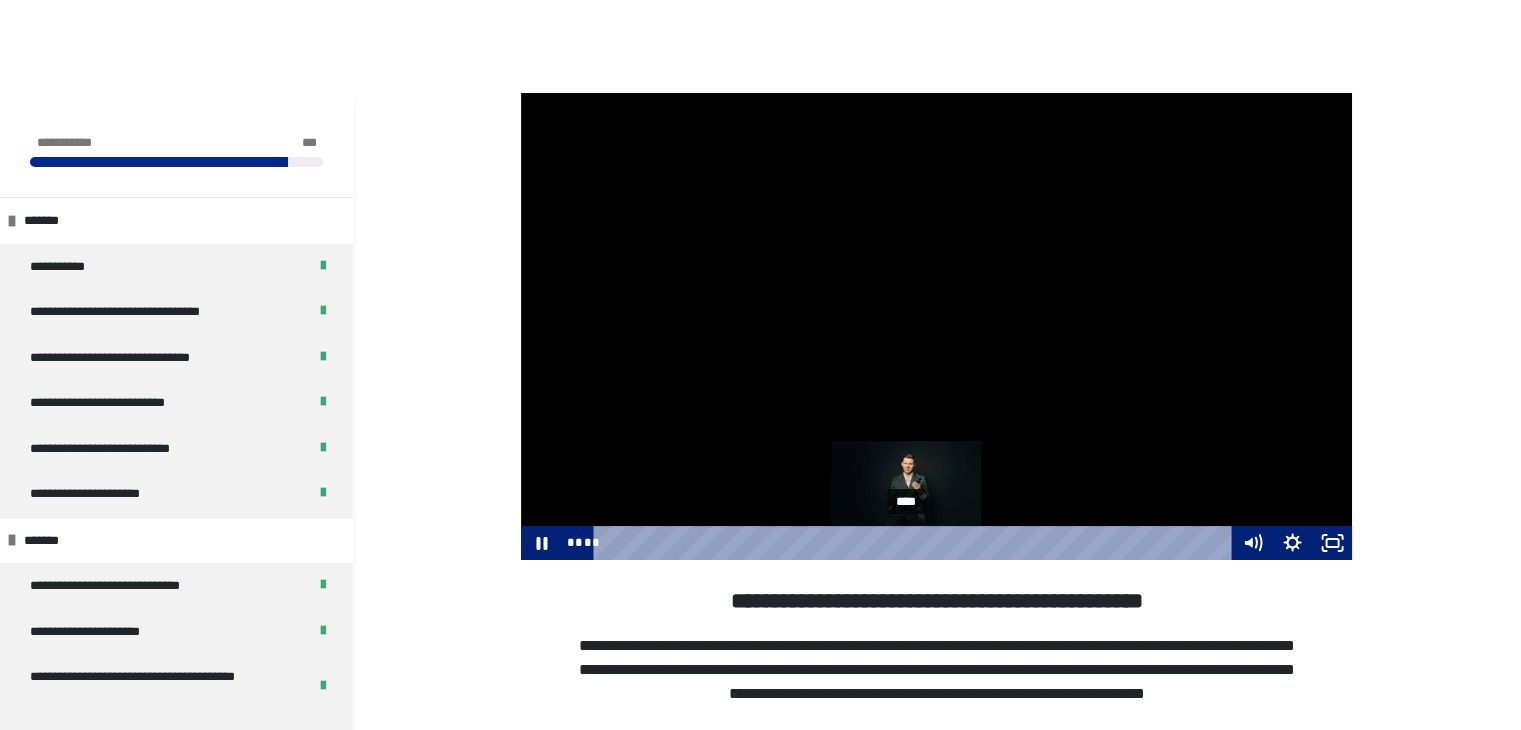 click on "****" at bounding box center (915, 543) 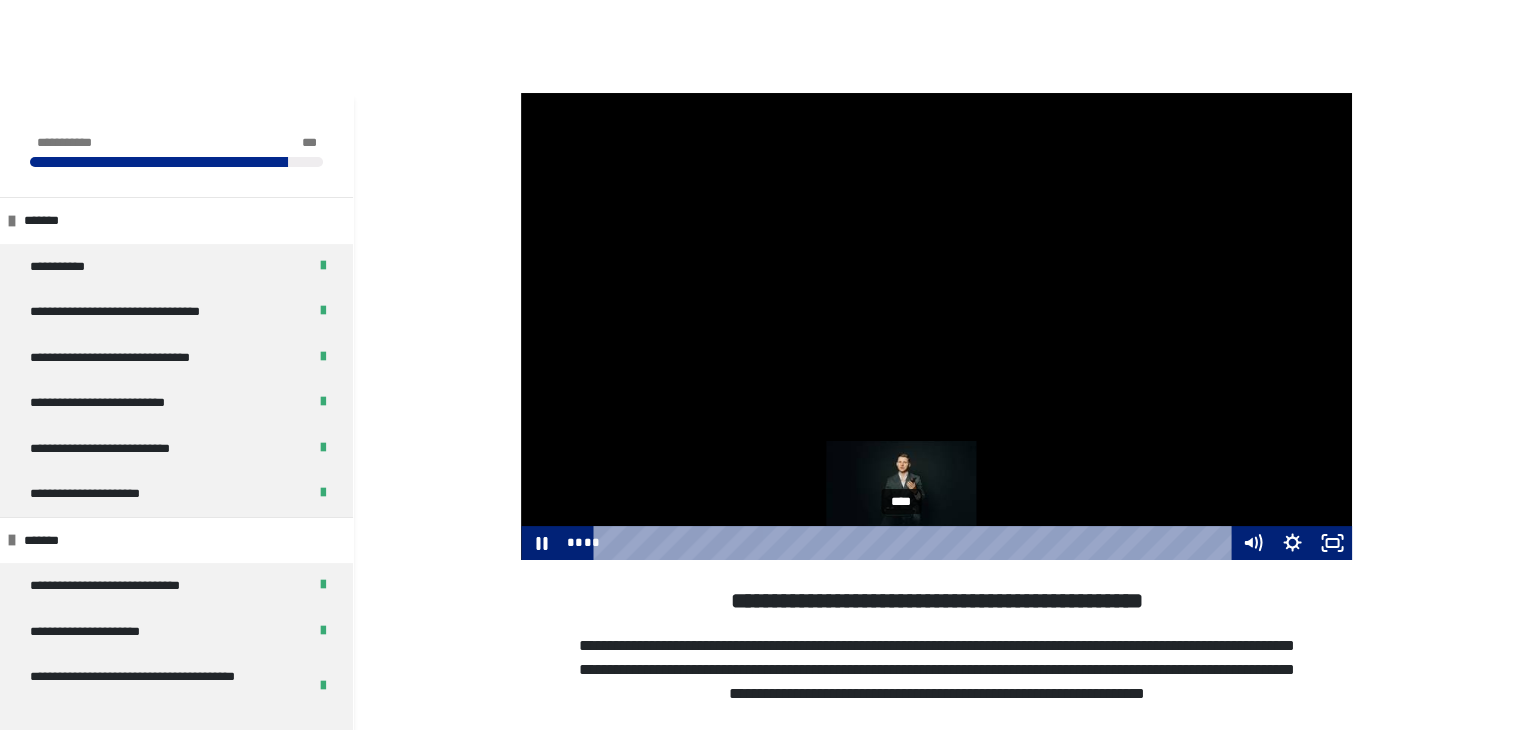 click on "****" at bounding box center (915, 543) 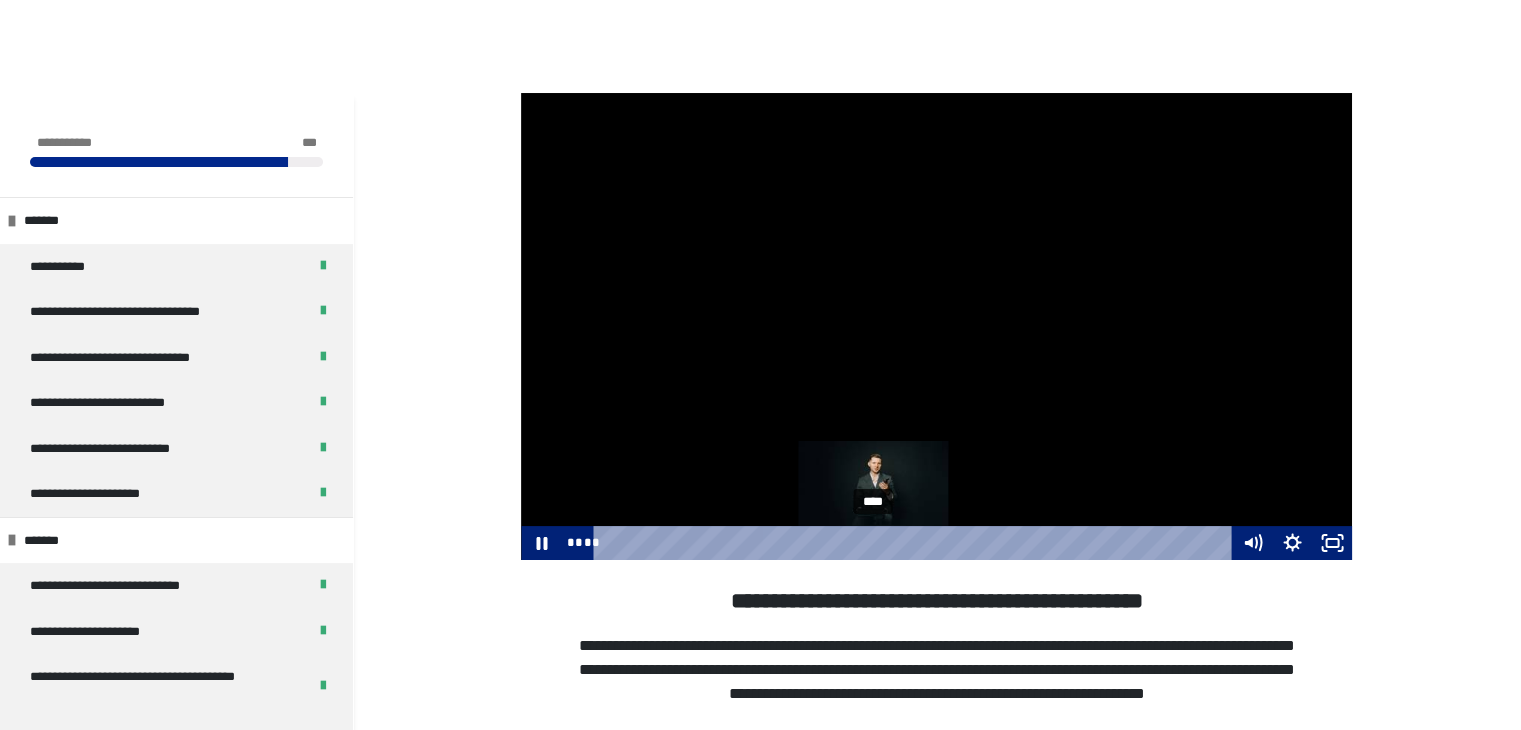 click on "****" at bounding box center (915, 543) 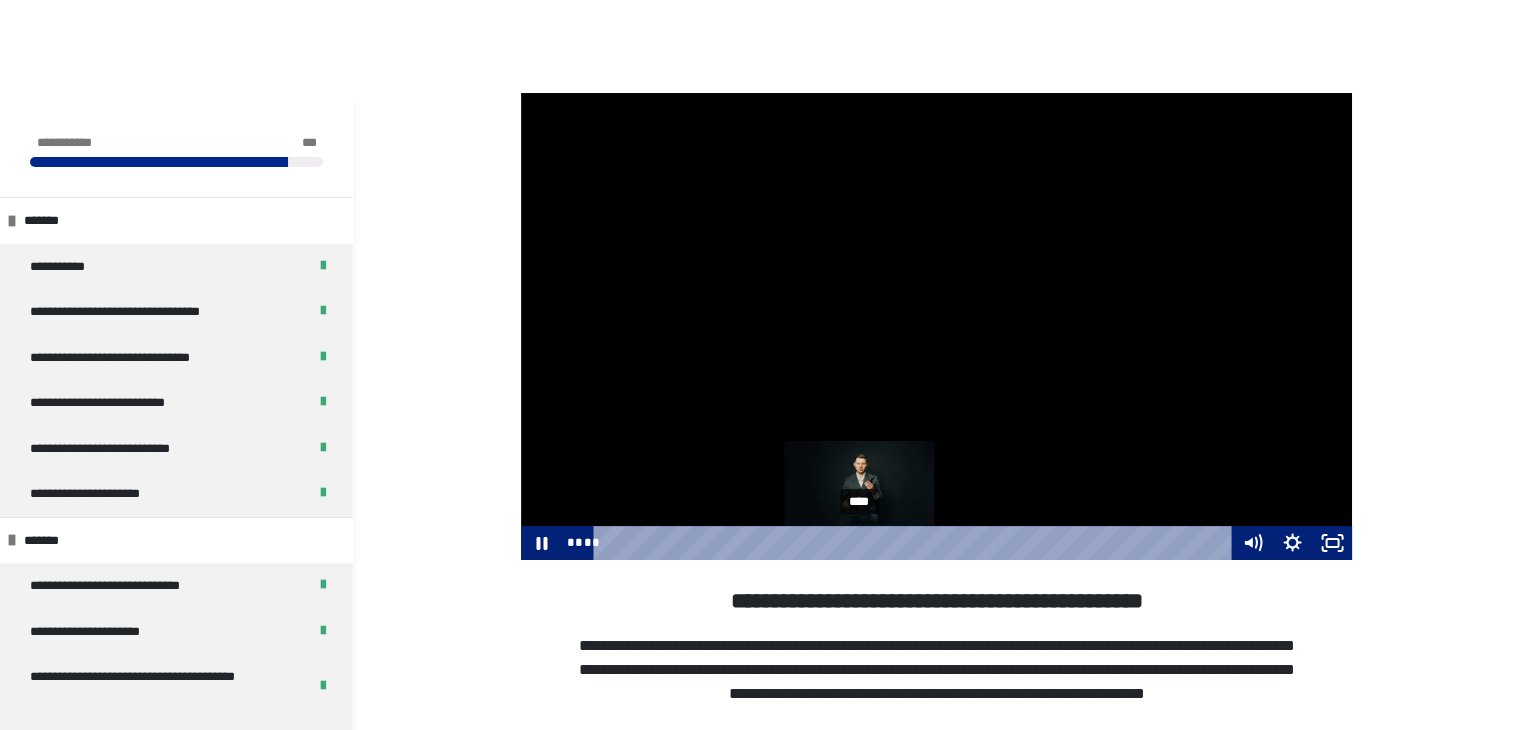 click on "****" at bounding box center [915, 543] 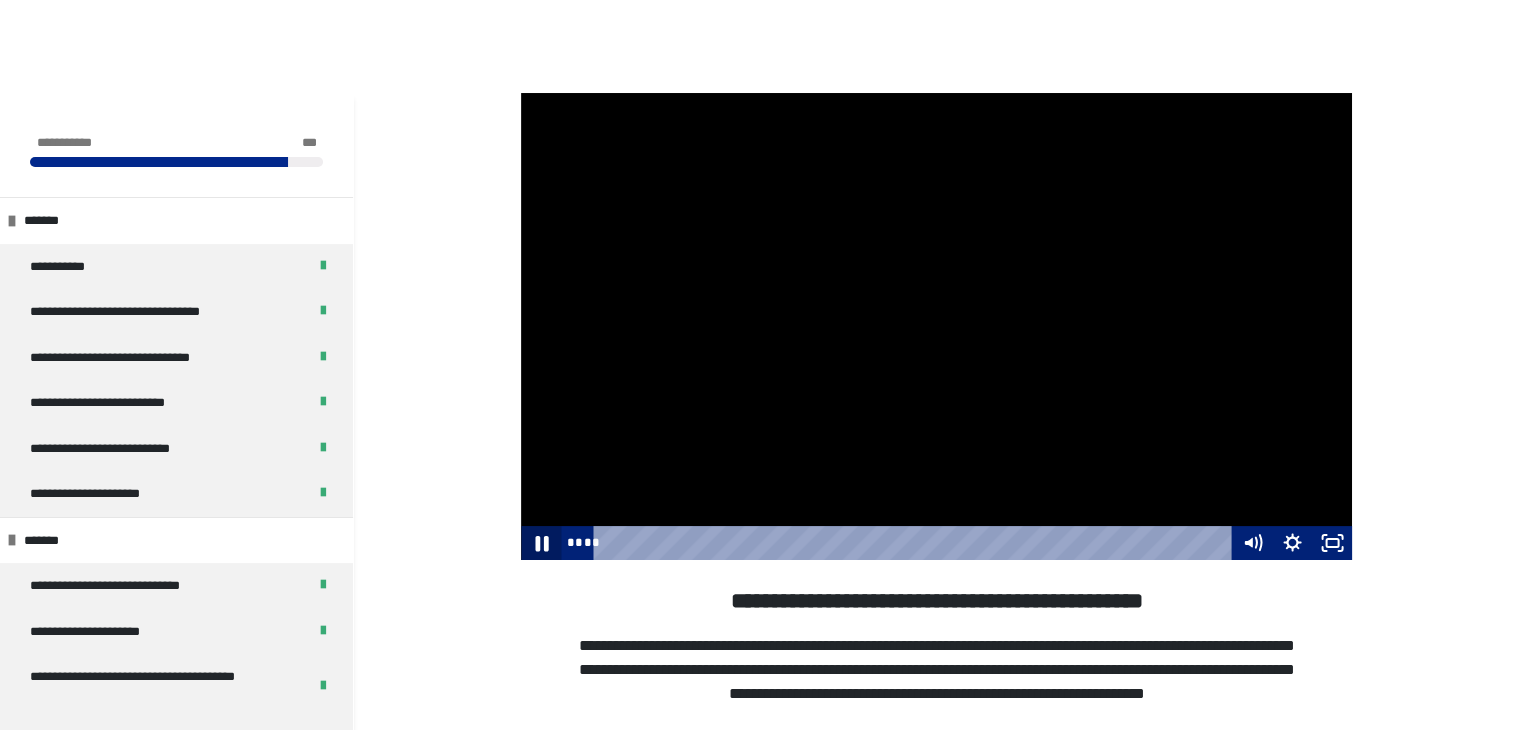 click 